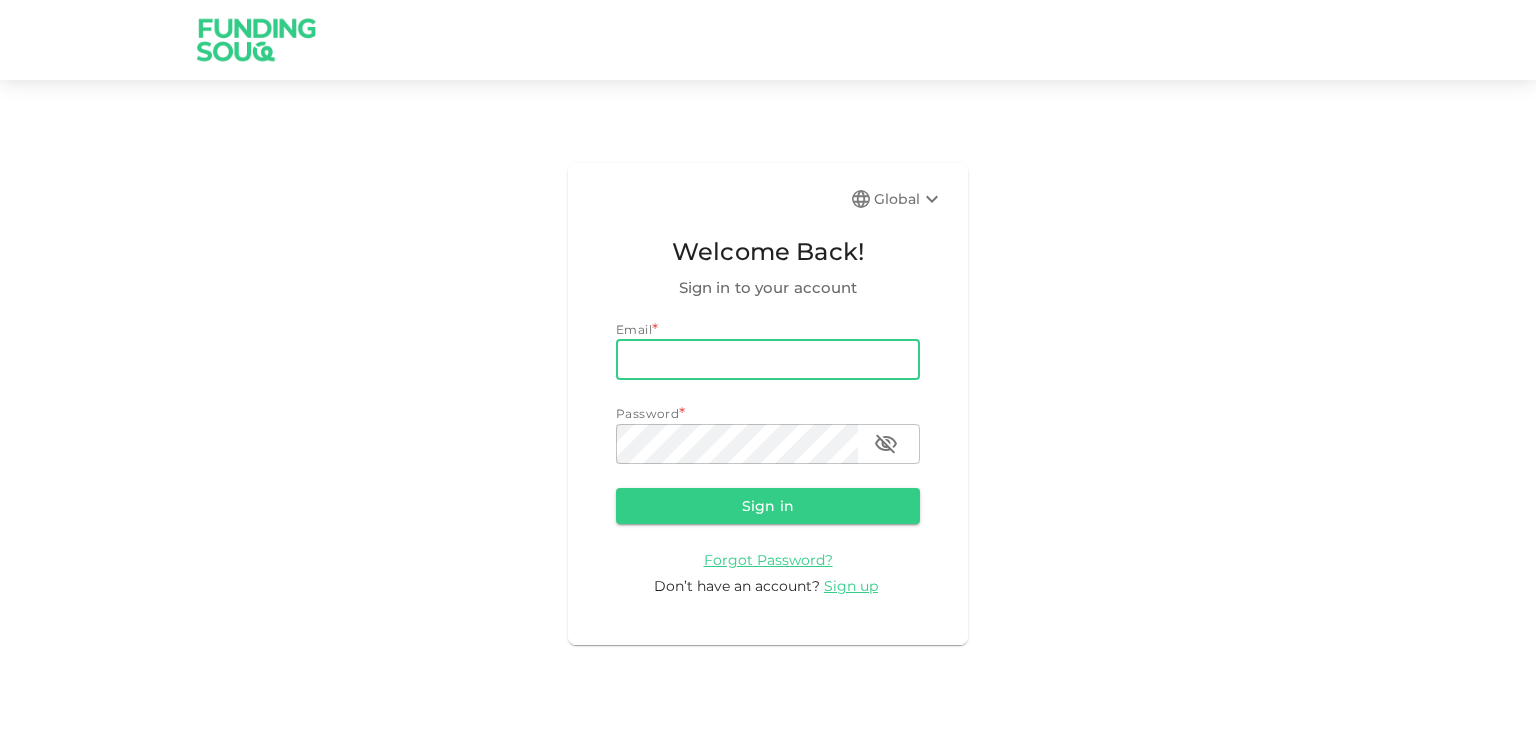 scroll, scrollTop: 0, scrollLeft: 0, axis: both 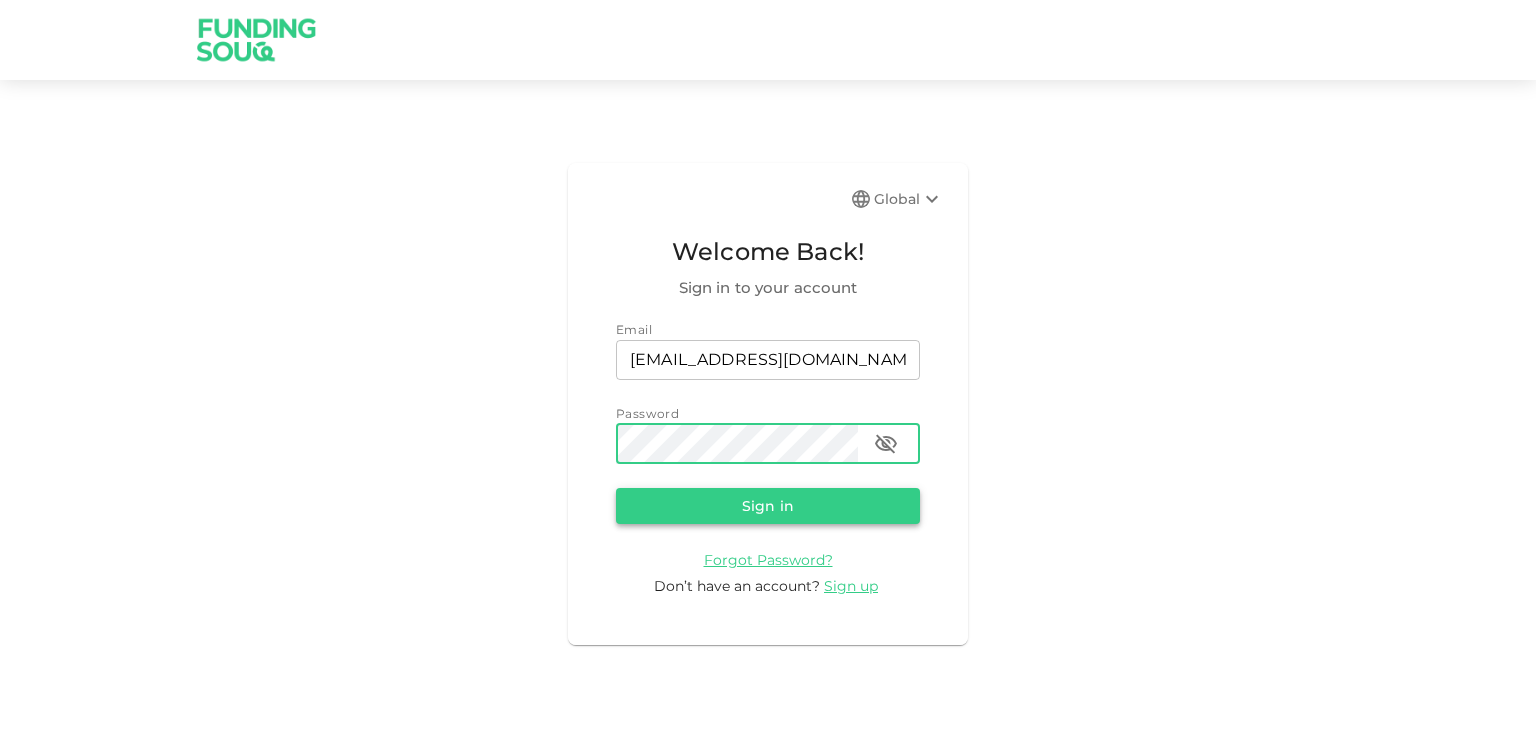 click on "Sign in" at bounding box center [768, 506] 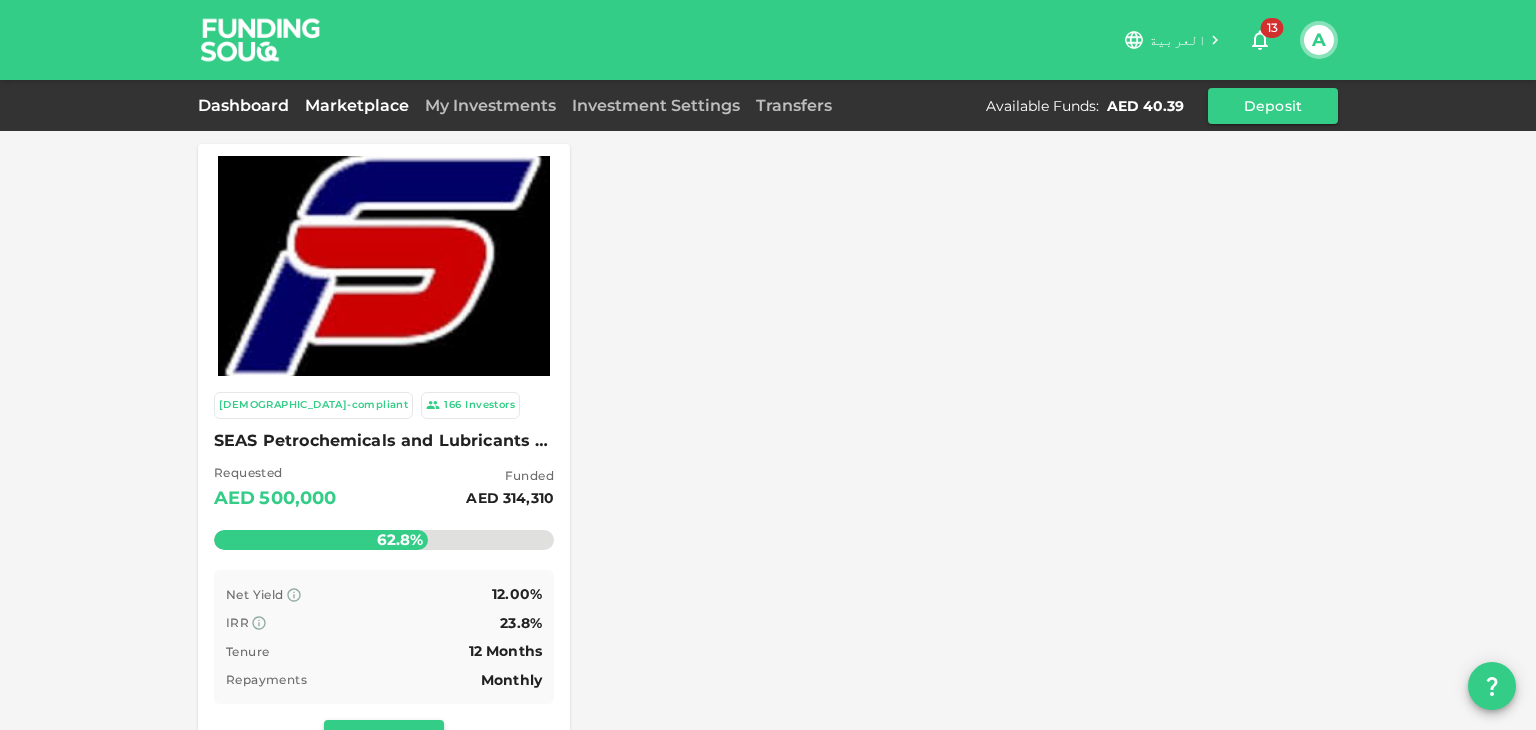 click on "Dashboard" at bounding box center (247, 105) 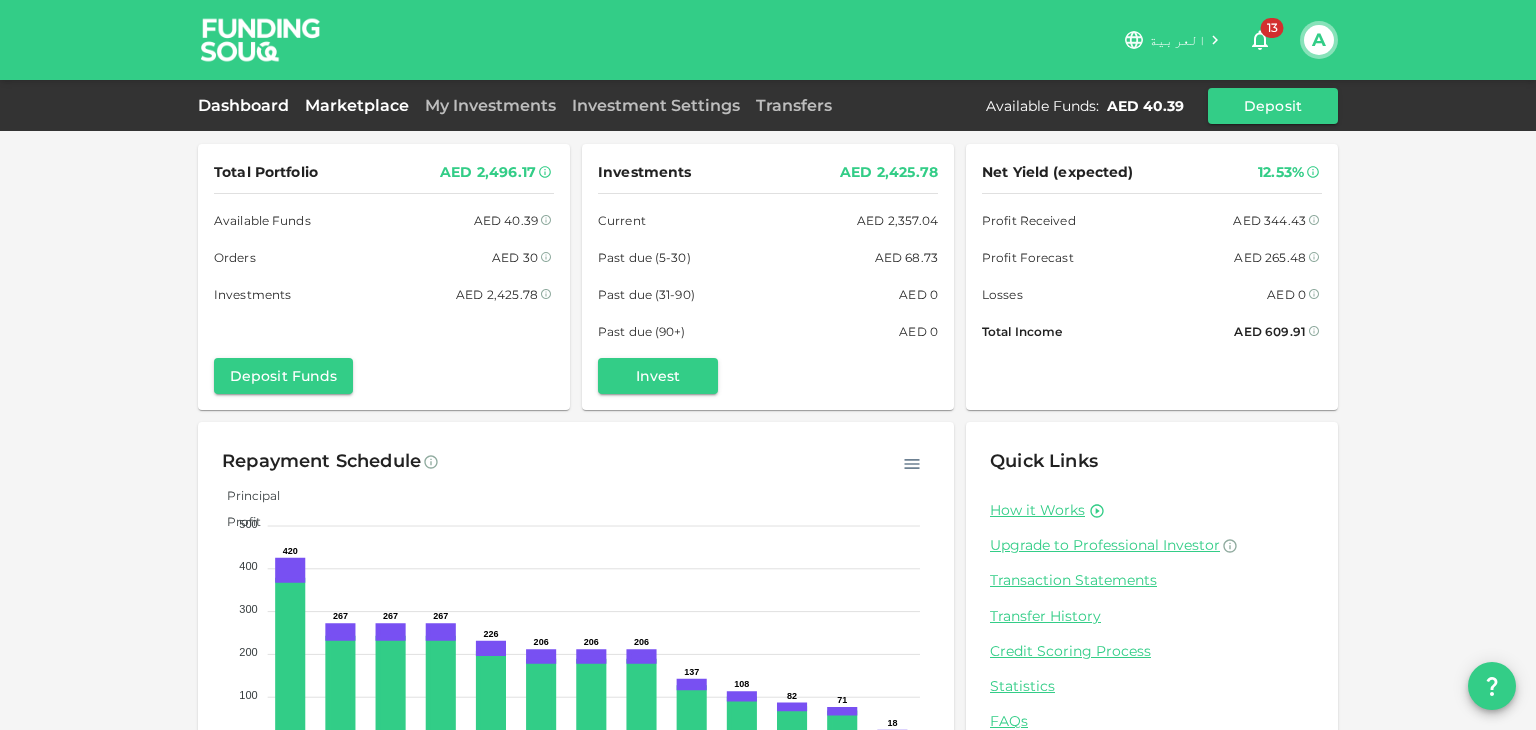click on "Marketplace" at bounding box center [357, 105] 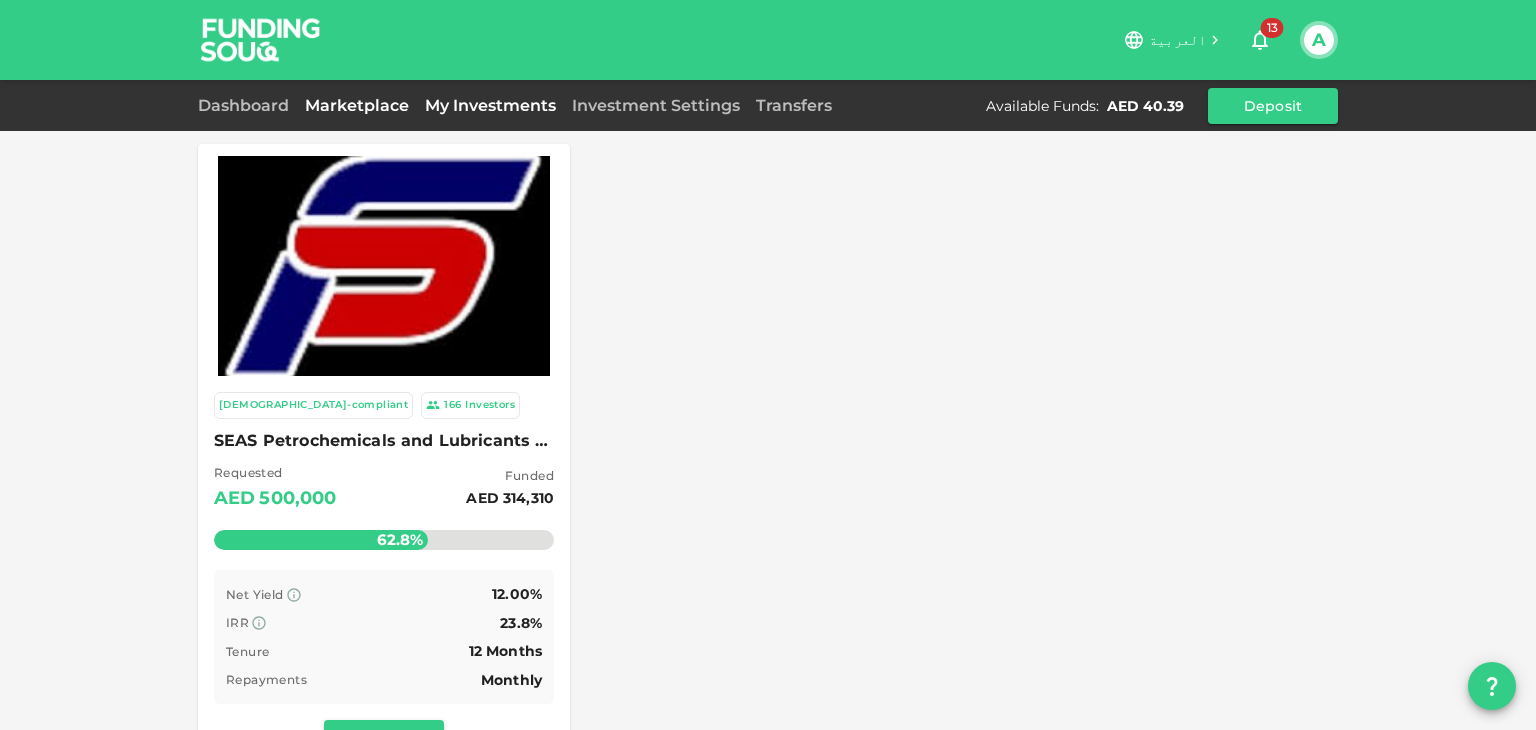 click on "My Investments" at bounding box center (490, 105) 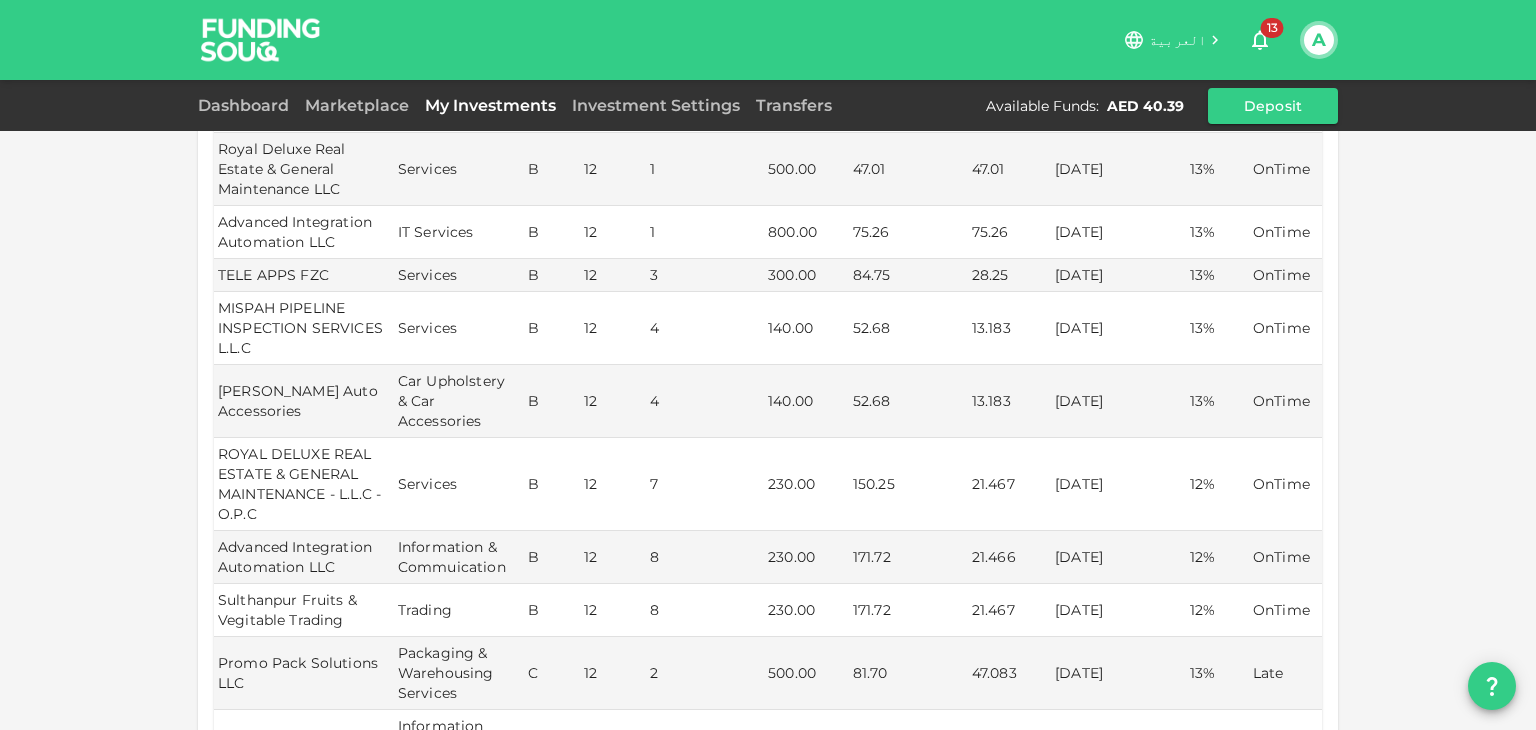 scroll, scrollTop: 700, scrollLeft: 0, axis: vertical 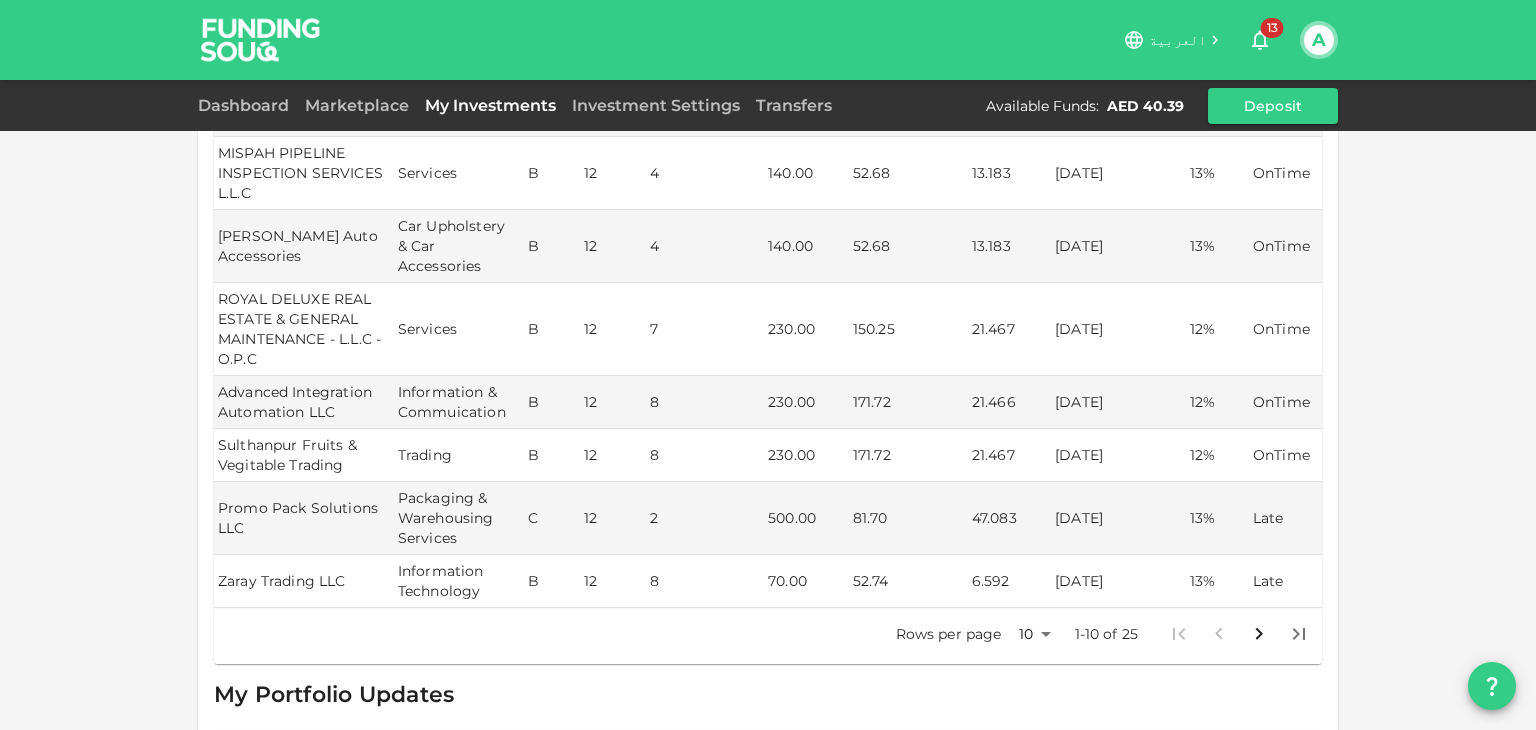 click 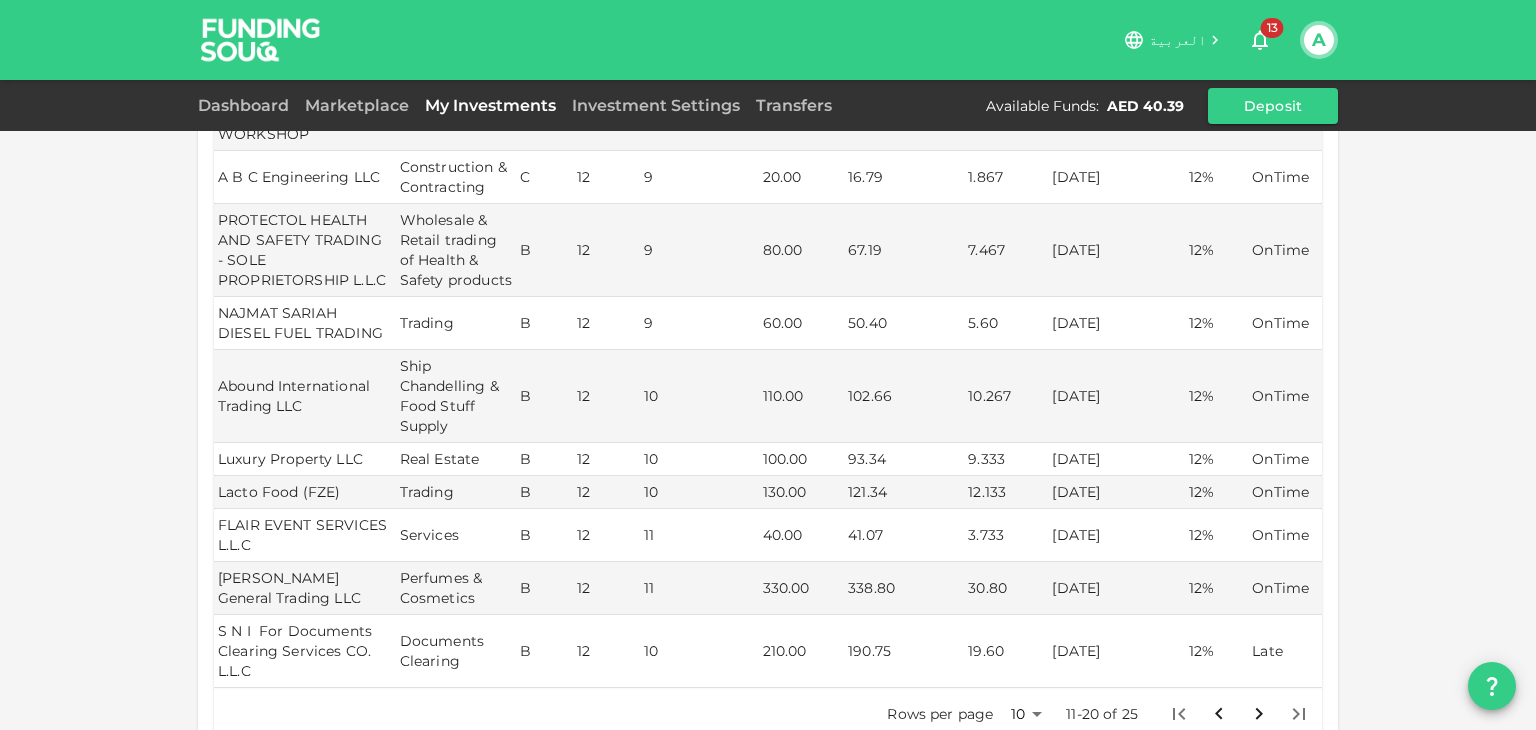 scroll, scrollTop: 700, scrollLeft: 0, axis: vertical 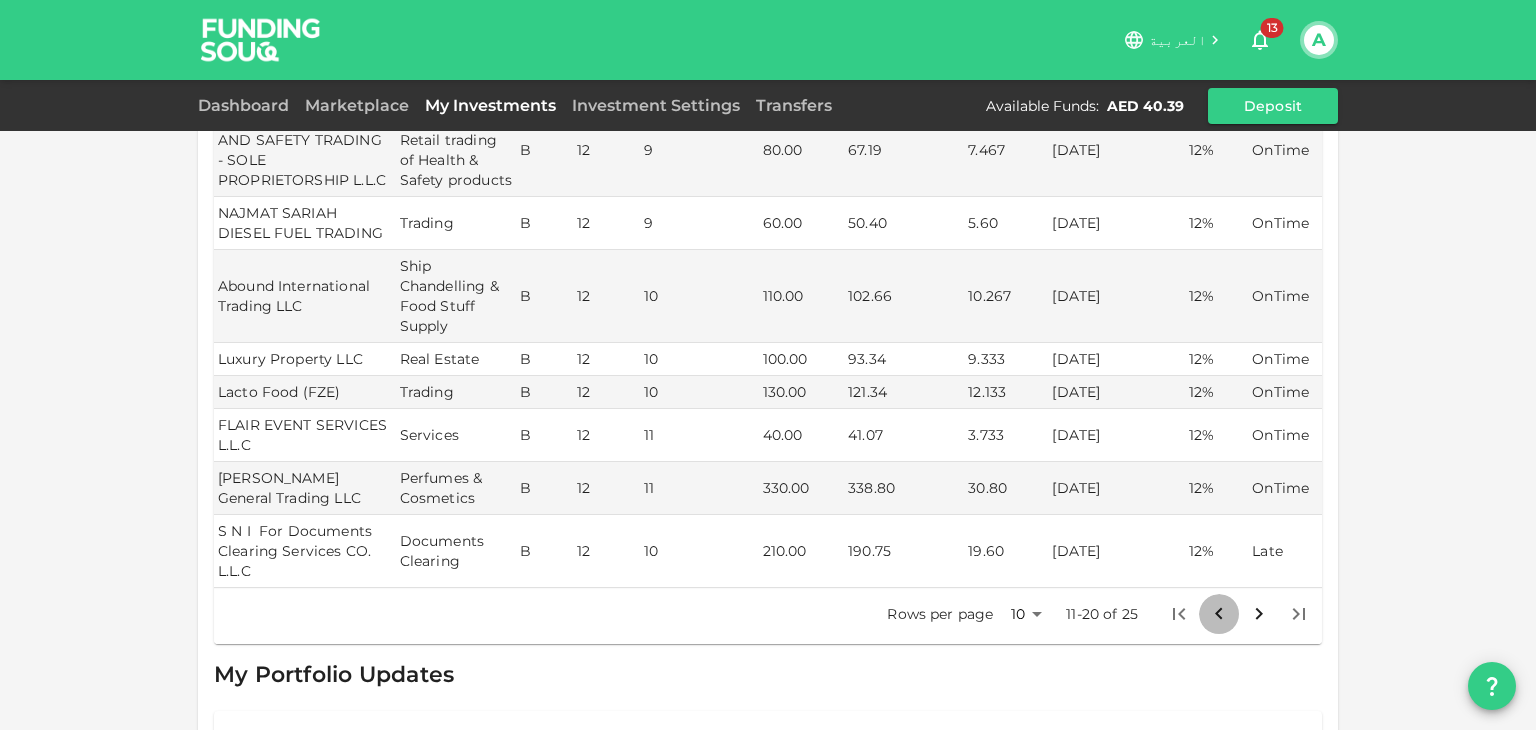 click 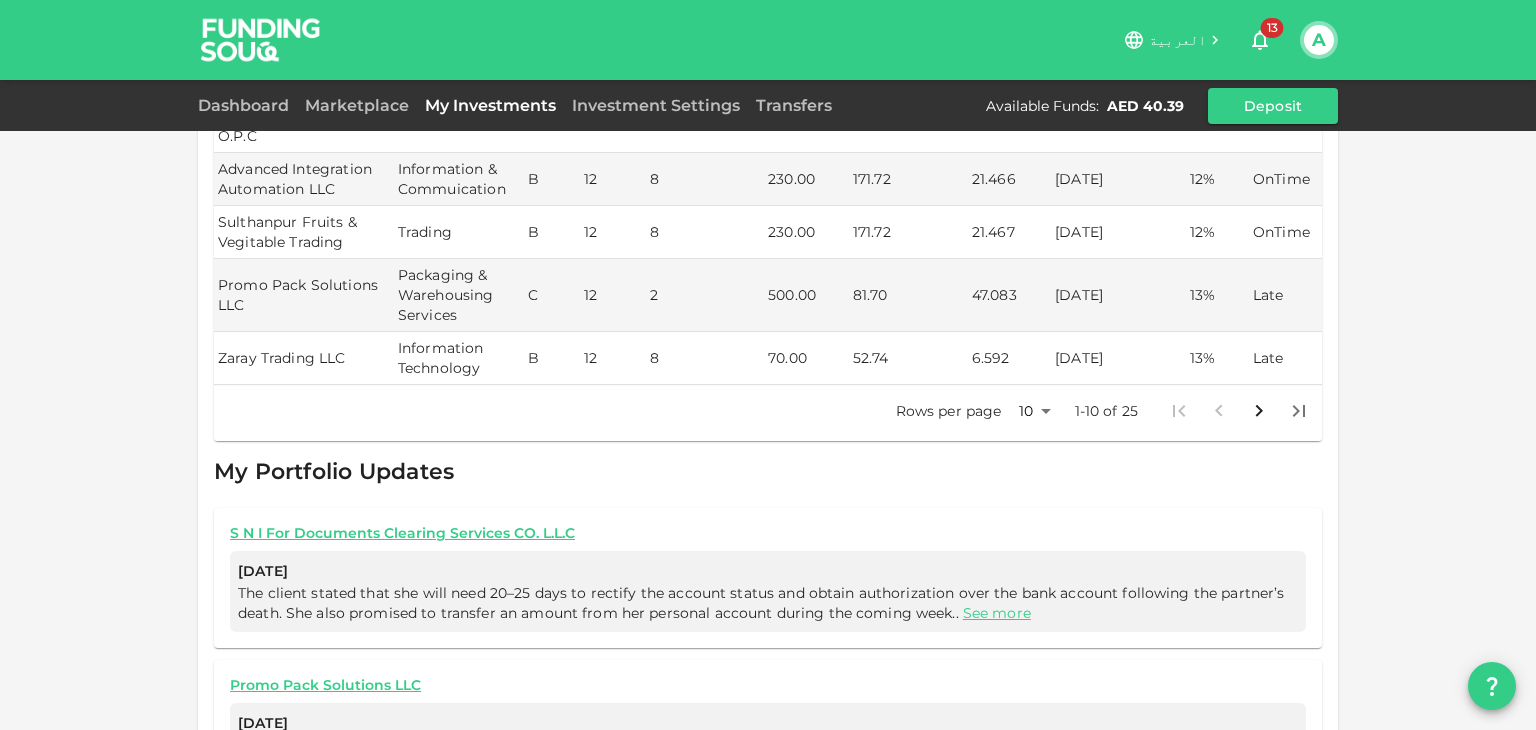 scroll, scrollTop: 1040, scrollLeft: 0, axis: vertical 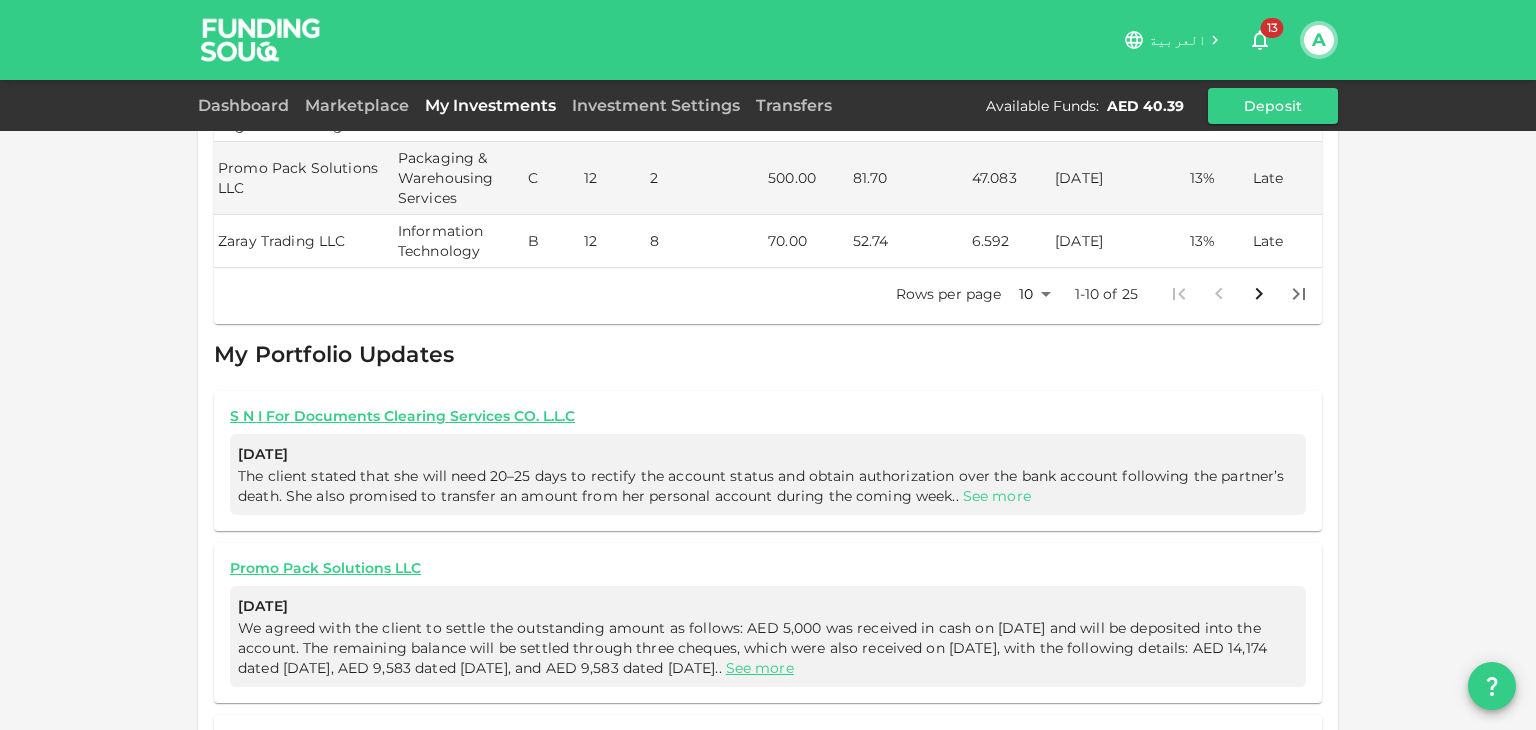 click on "See more" at bounding box center [997, 496] 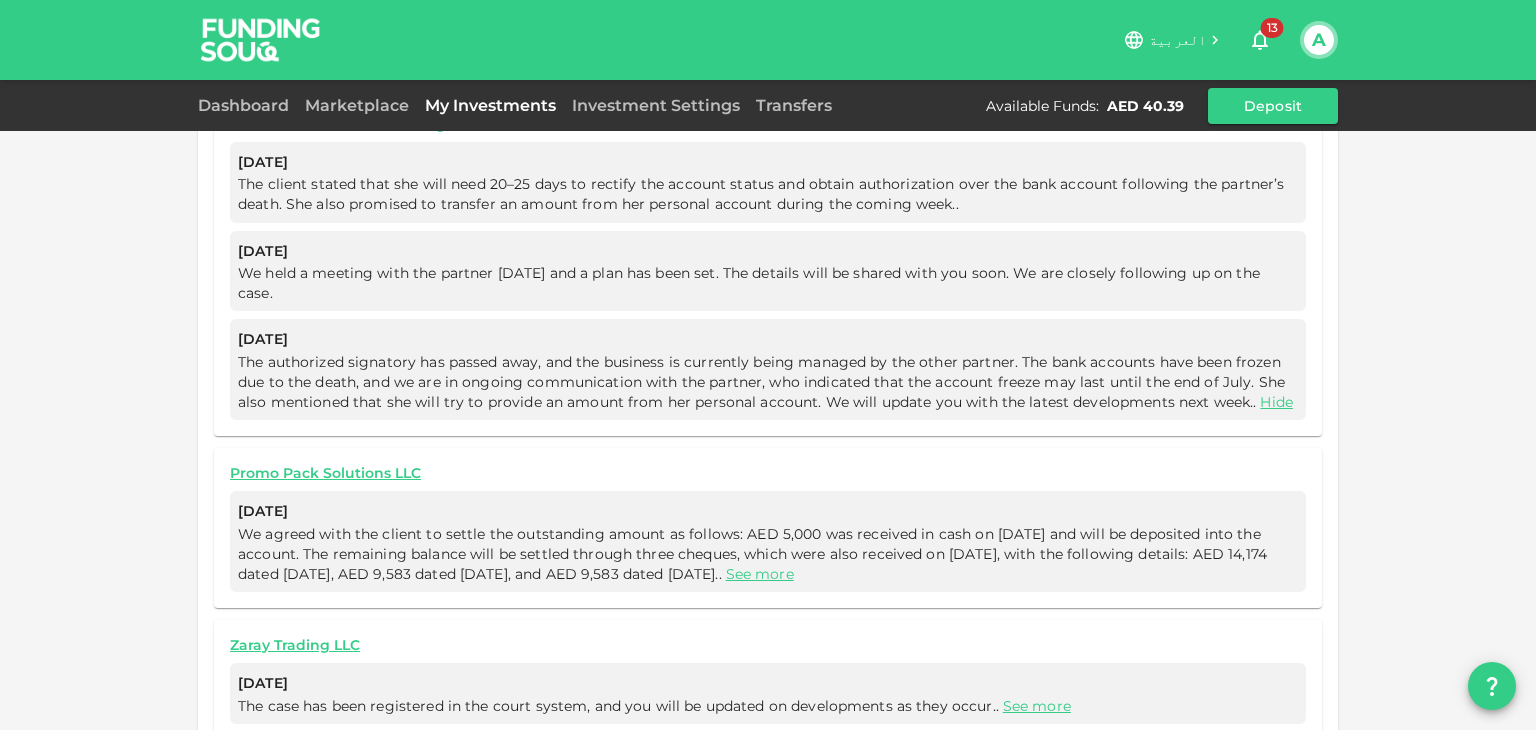 scroll, scrollTop: 1340, scrollLeft: 0, axis: vertical 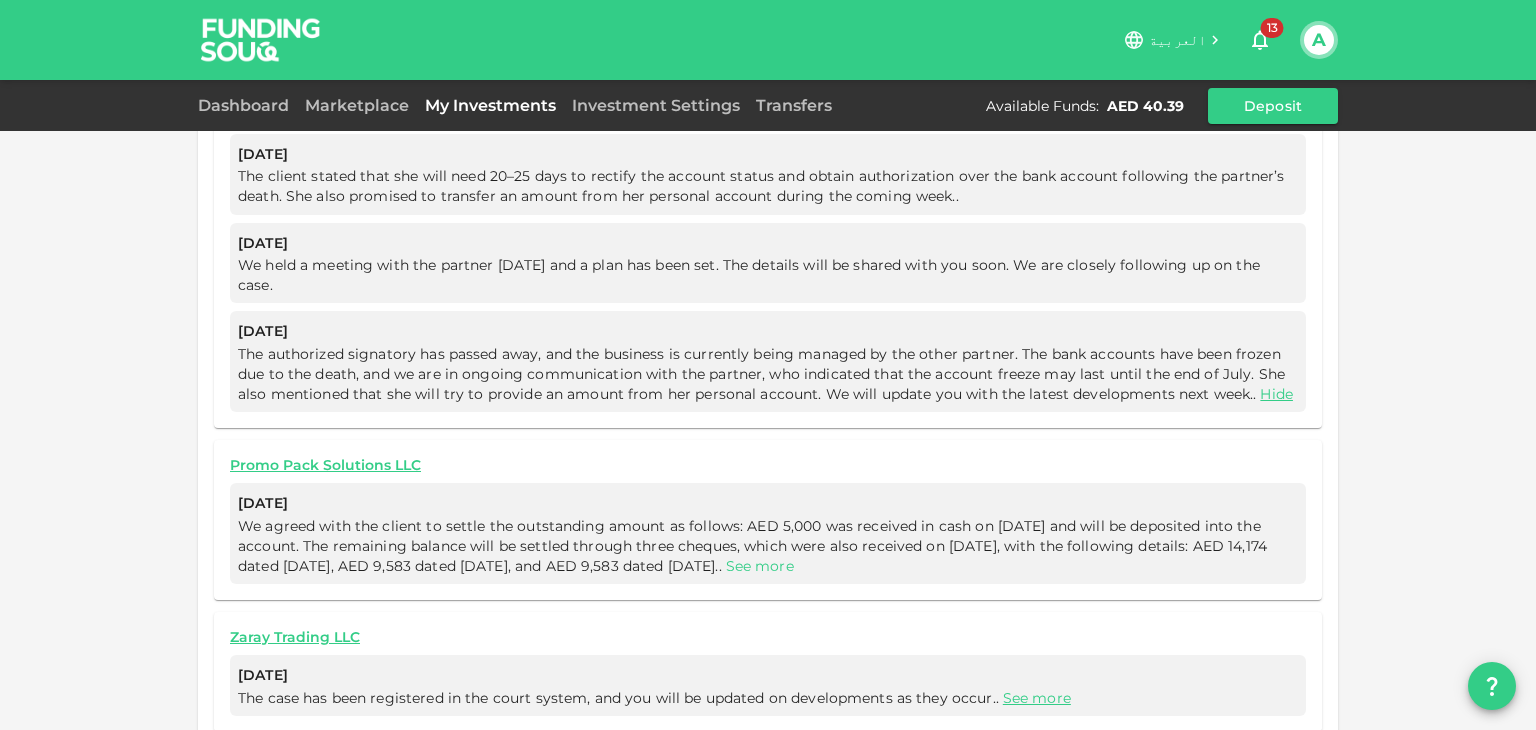 click on "See more" at bounding box center (760, 566) 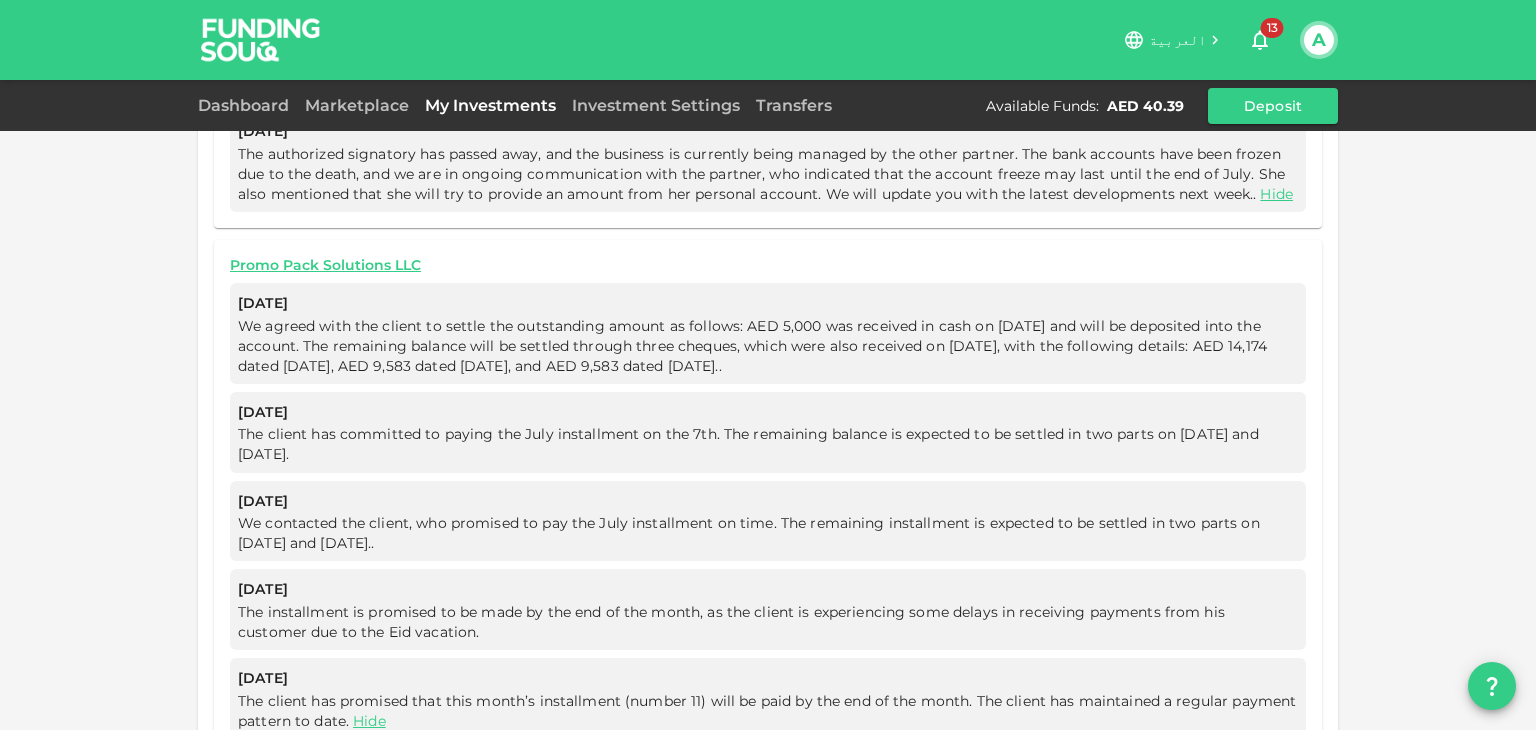 scroll, scrollTop: 1716, scrollLeft: 0, axis: vertical 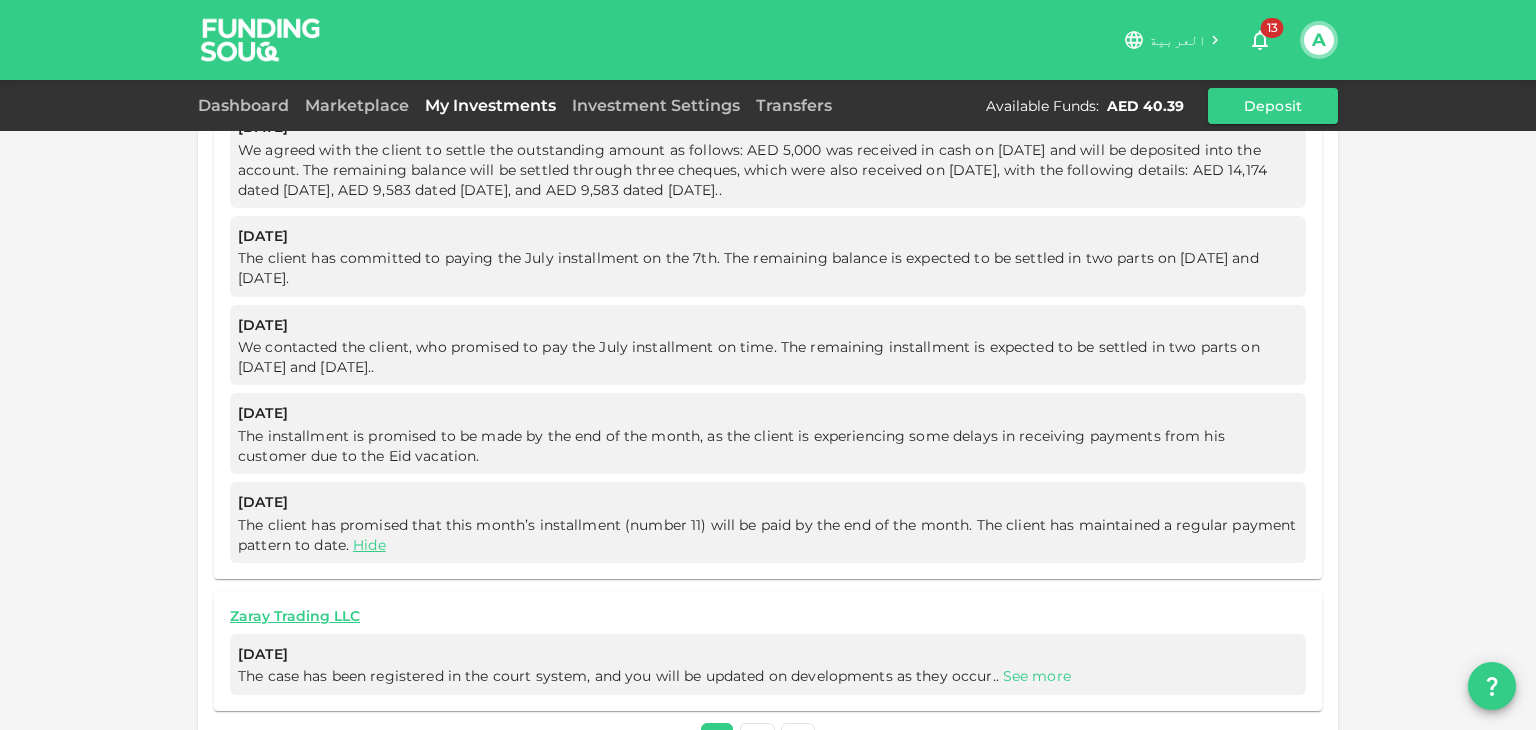 click on "See more" at bounding box center (1037, 676) 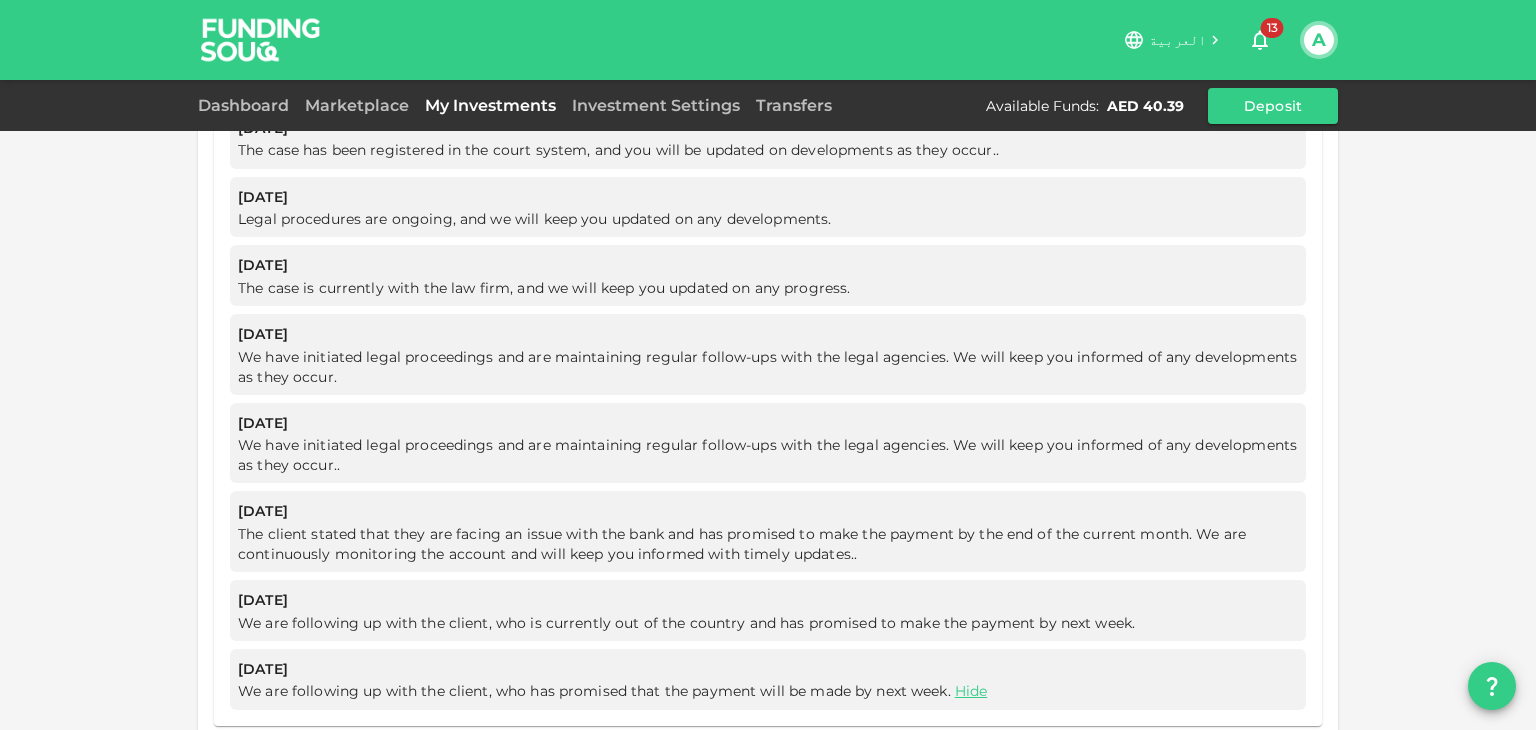scroll, scrollTop: 2256, scrollLeft: 0, axis: vertical 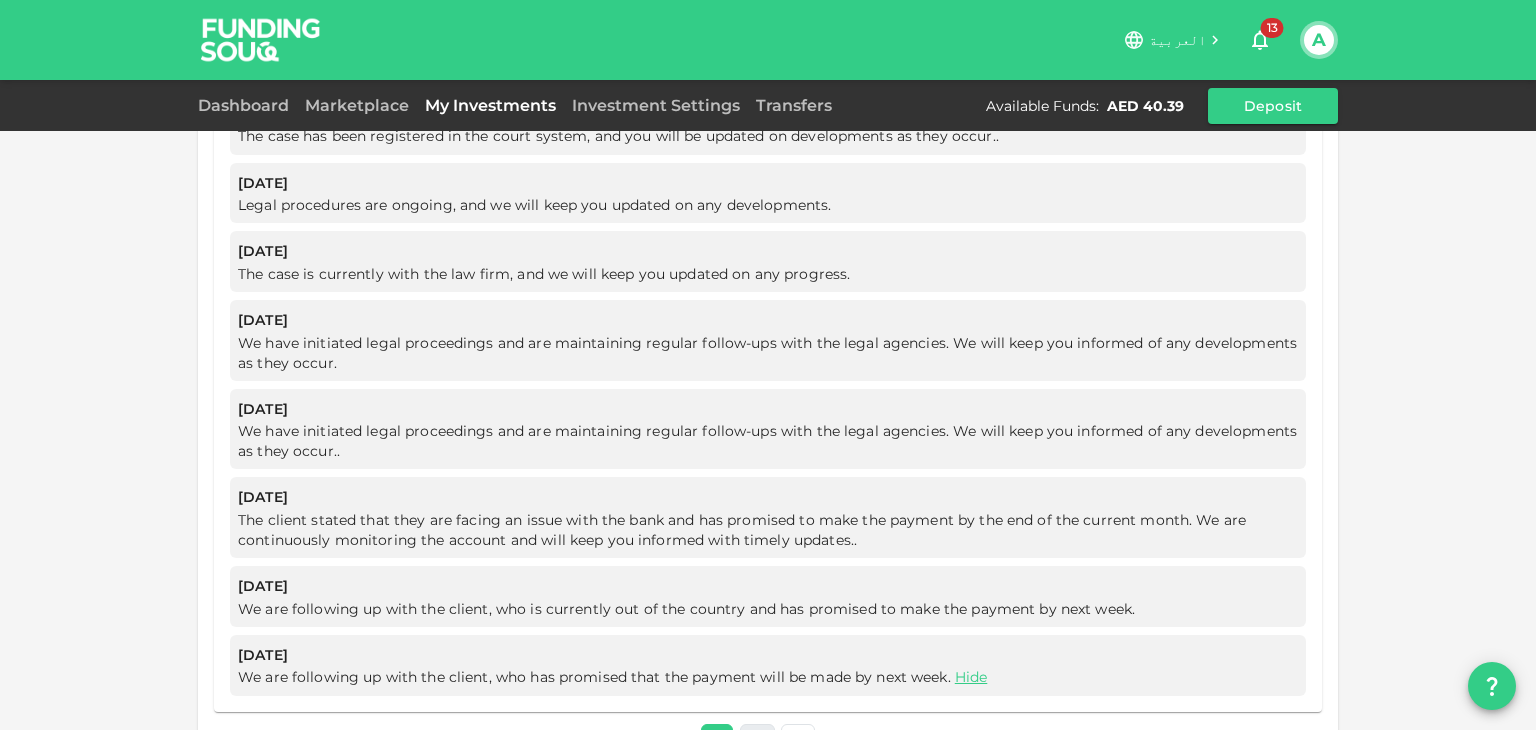 click on "2" at bounding box center (757, 738) 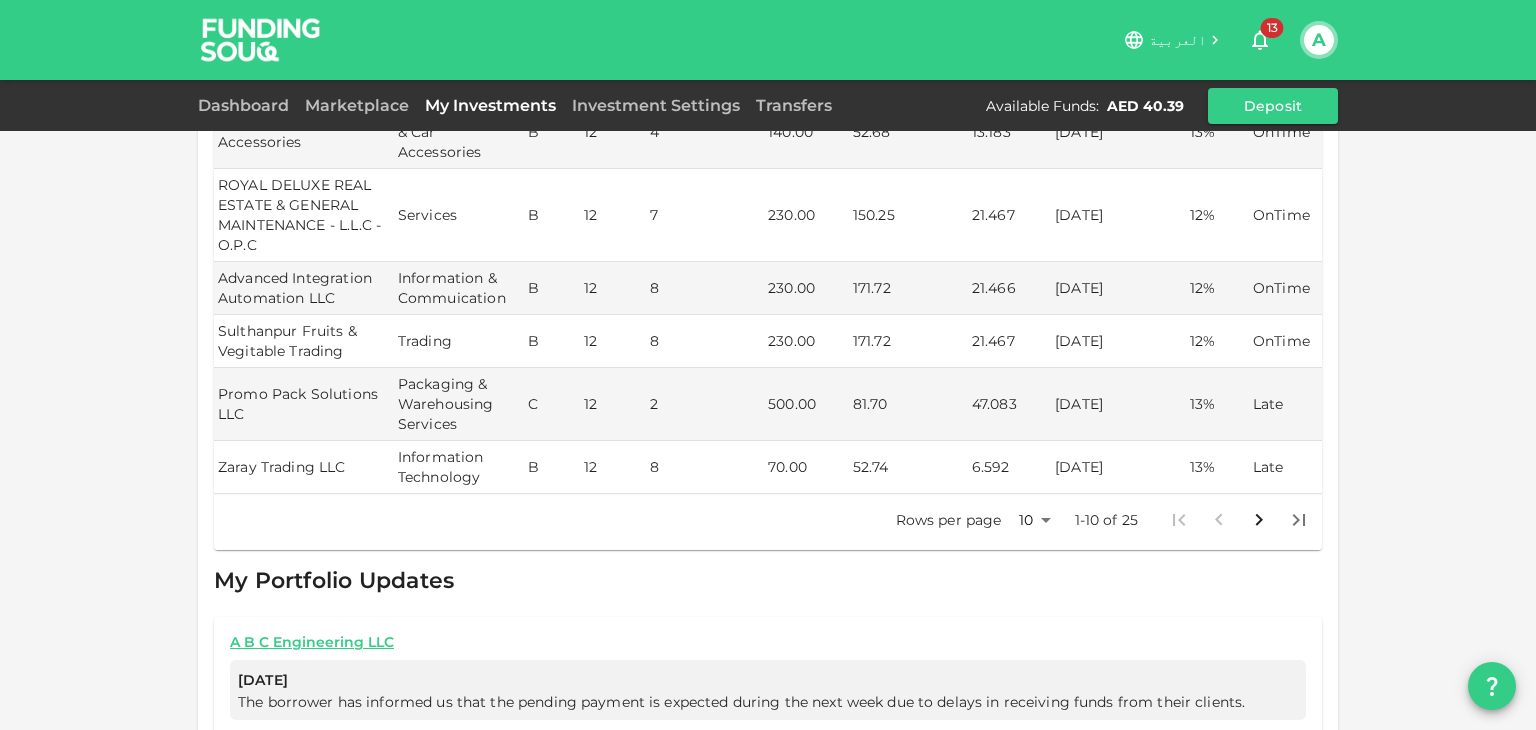 scroll, scrollTop: 1014, scrollLeft: 0, axis: vertical 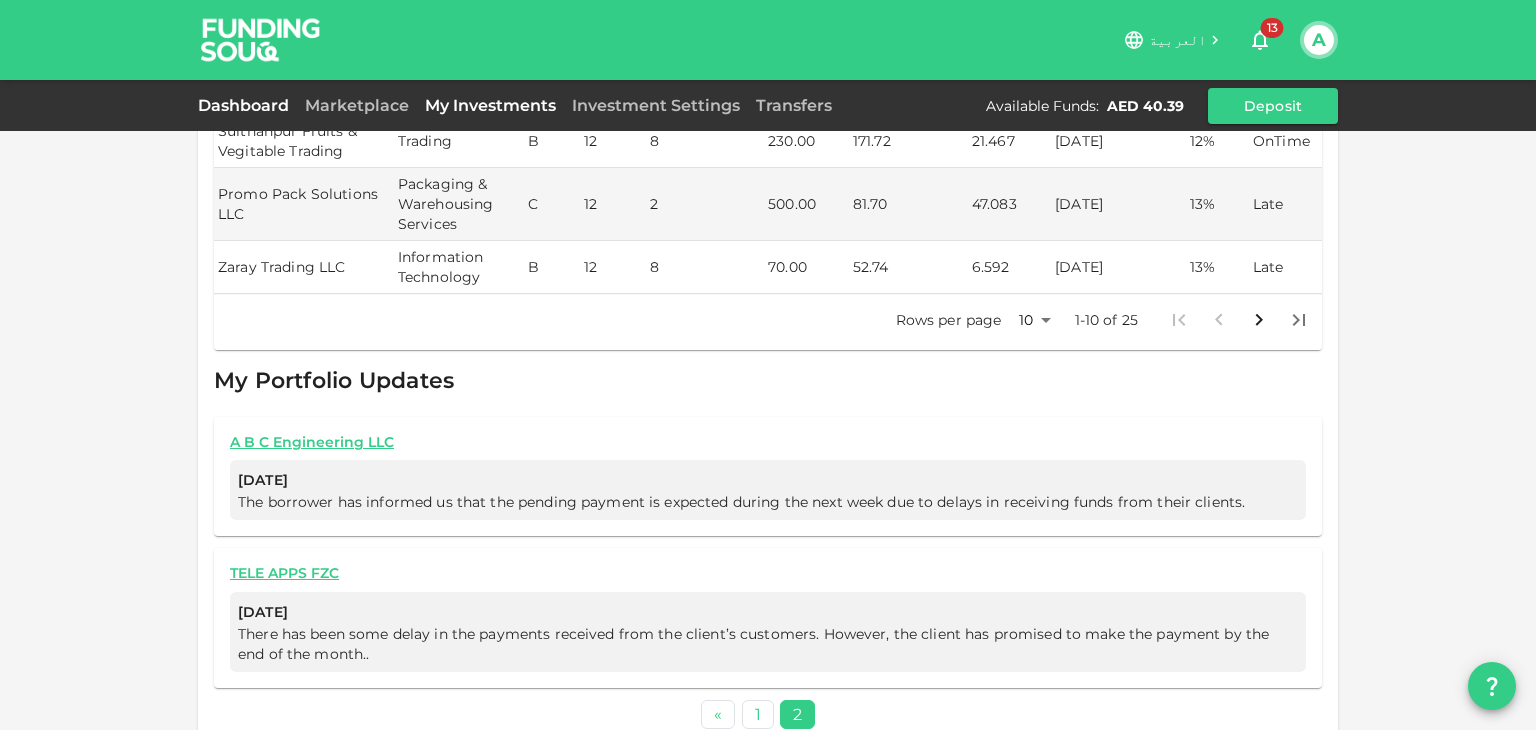 click on "Dashboard" at bounding box center [247, 105] 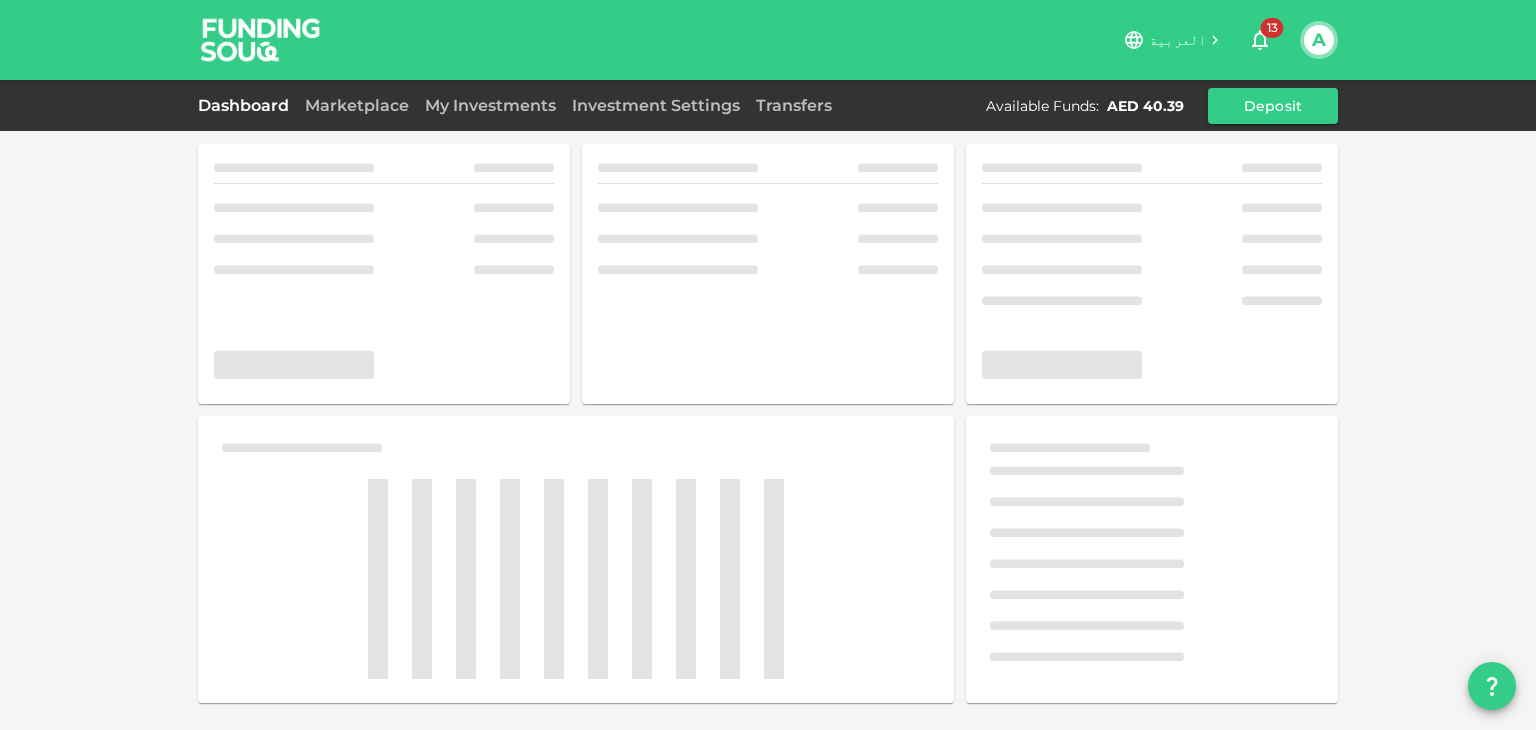 scroll, scrollTop: 0, scrollLeft: 0, axis: both 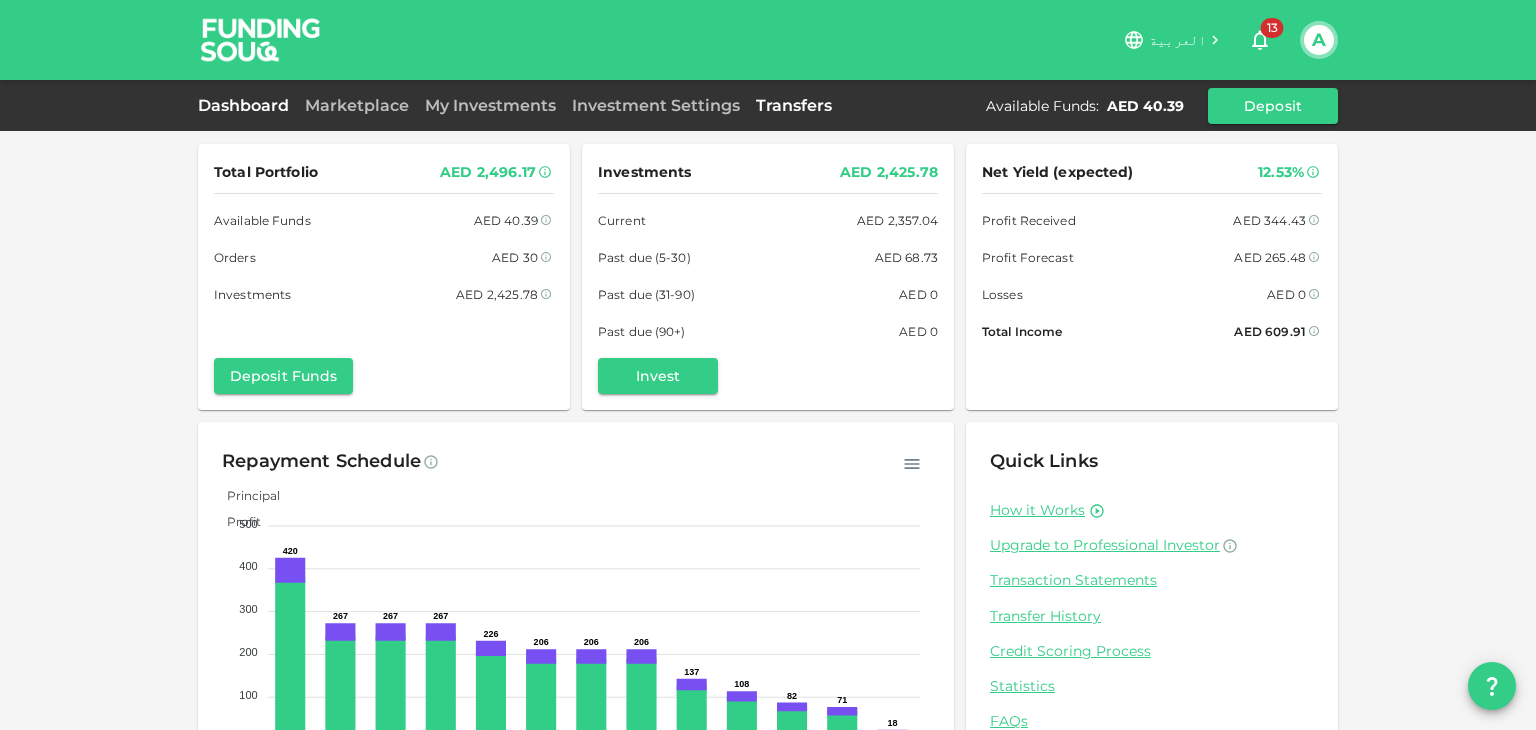 click on "Transfers" at bounding box center (794, 105) 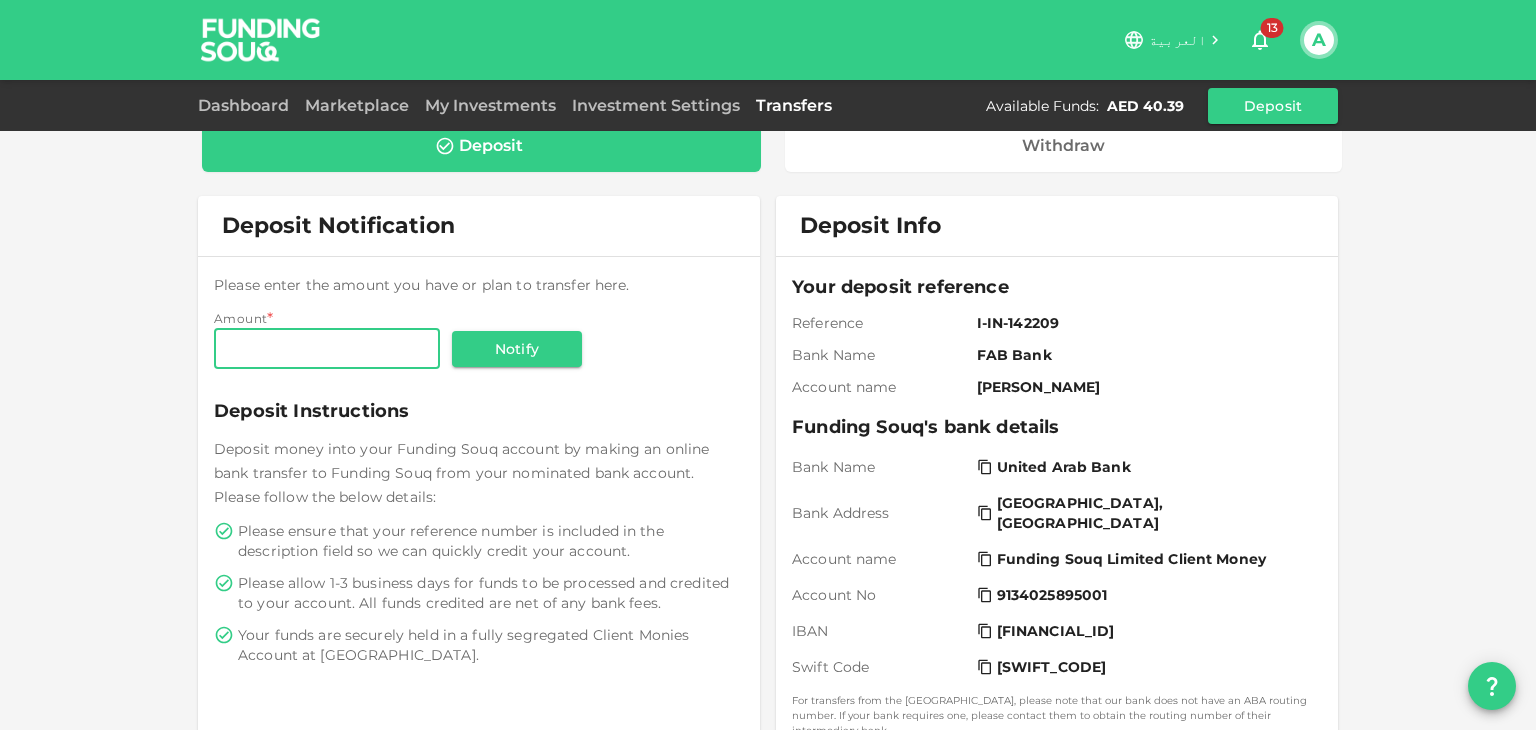 scroll, scrollTop: 0, scrollLeft: 0, axis: both 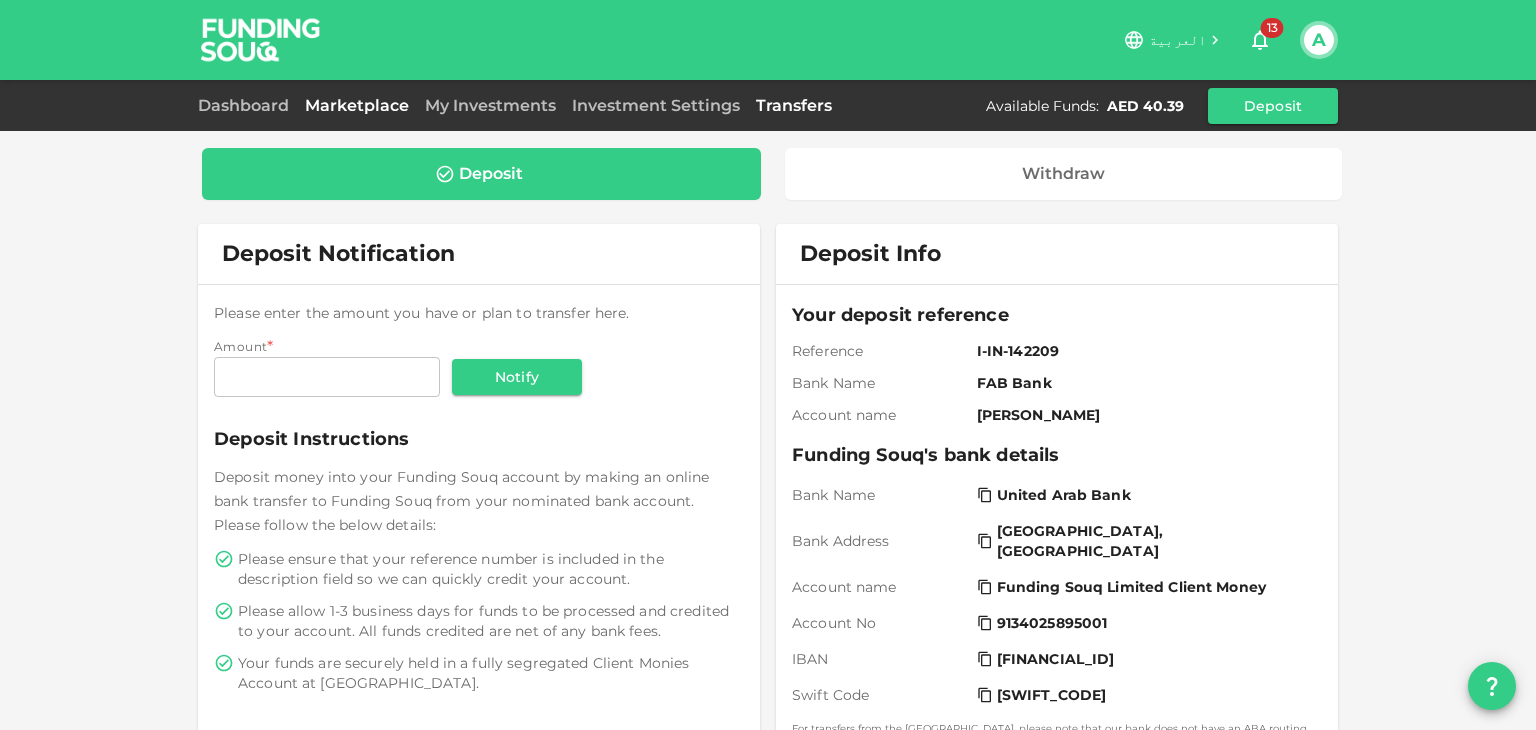 click on "Marketplace" at bounding box center (357, 105) 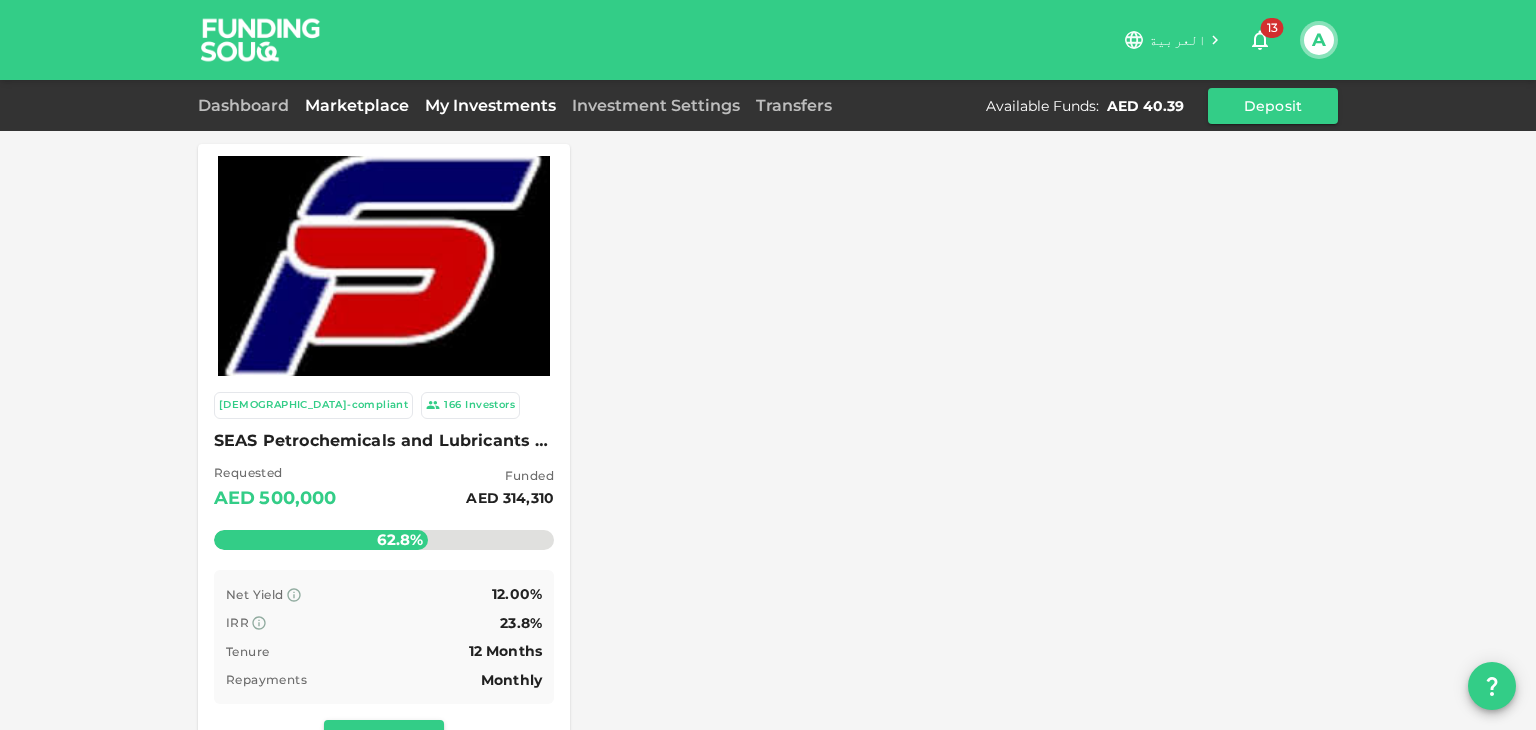 click on "My Investments" at bounding box center [490, 105] 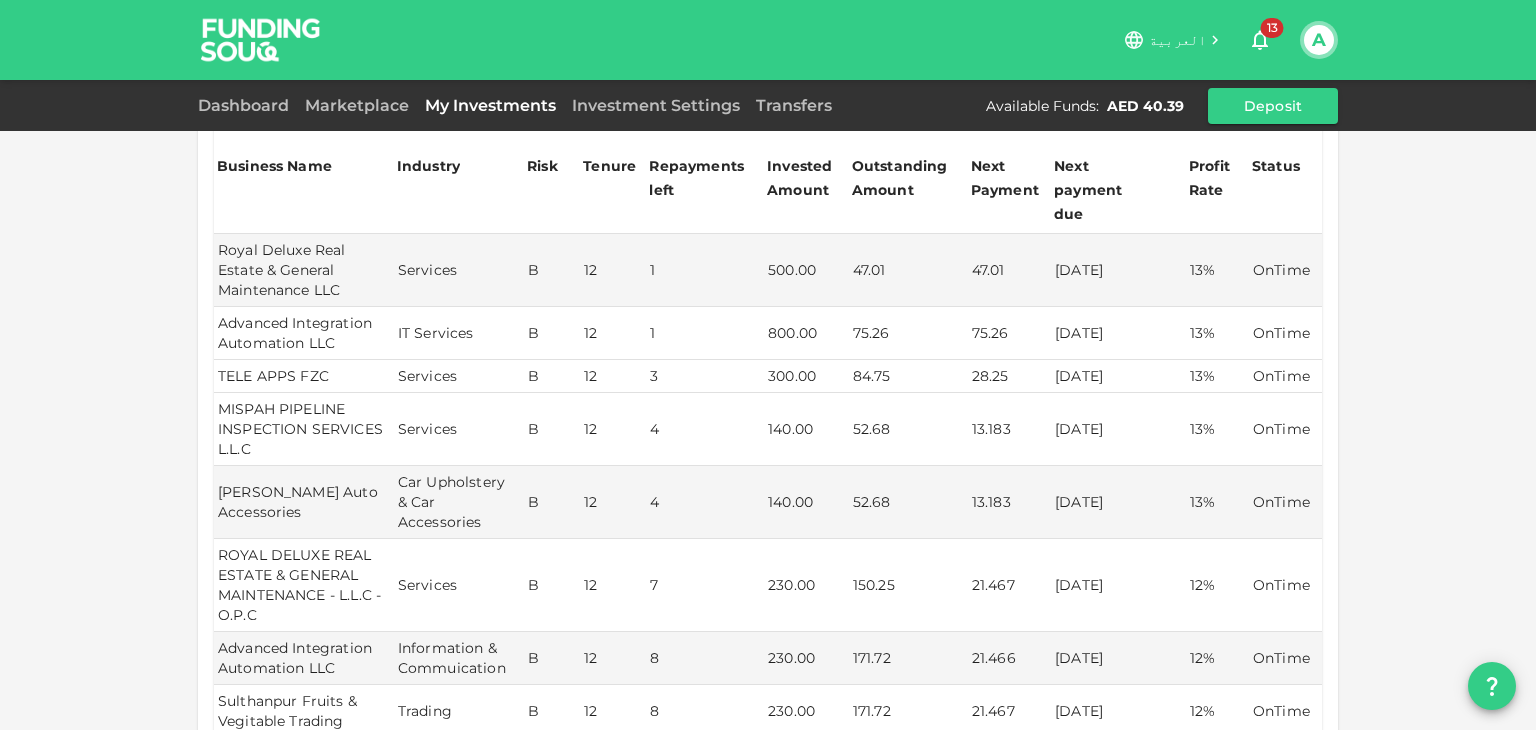 scroll, scrollTop: 500, scrollLeft: 0, axis: vertical 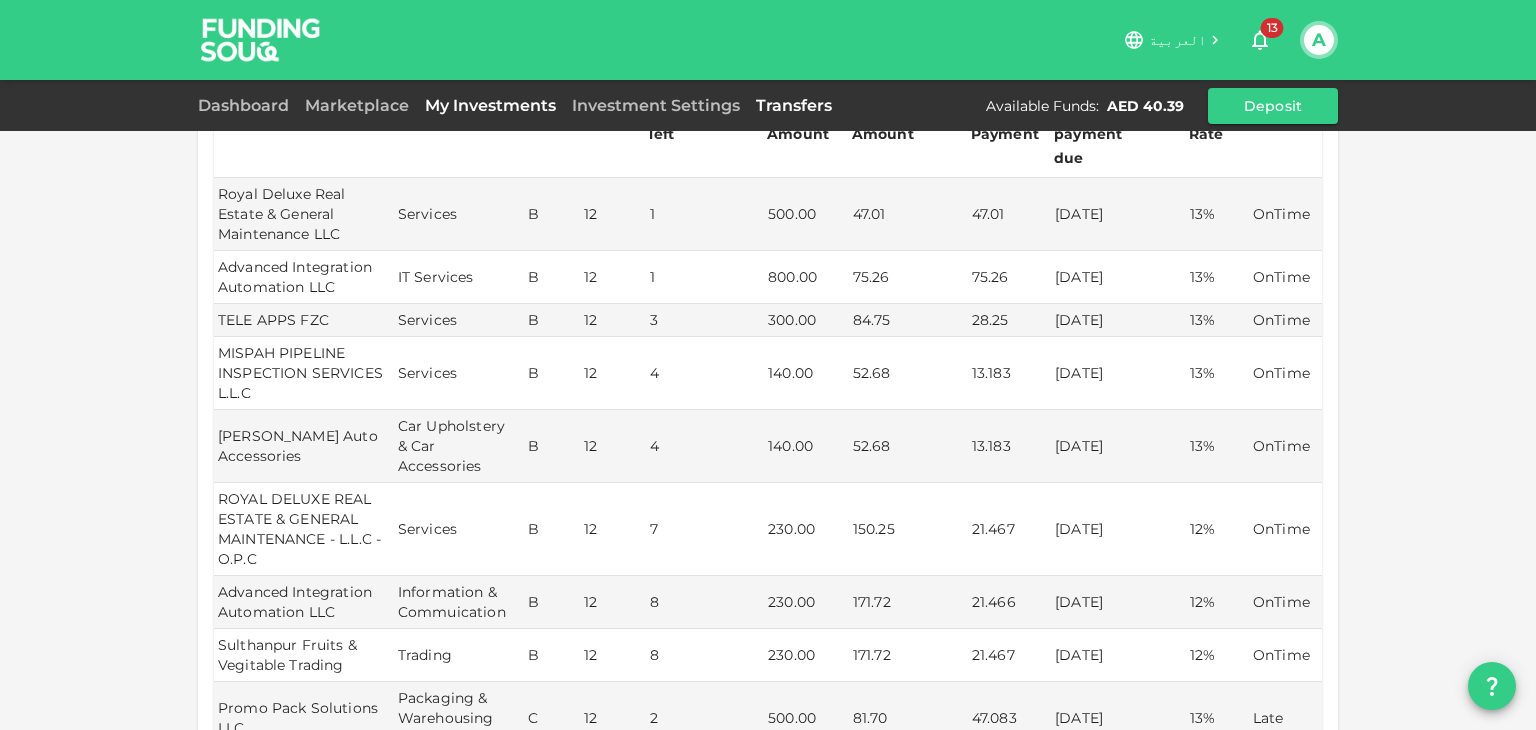 click on "Transfers" at bounding box center (794, 105) 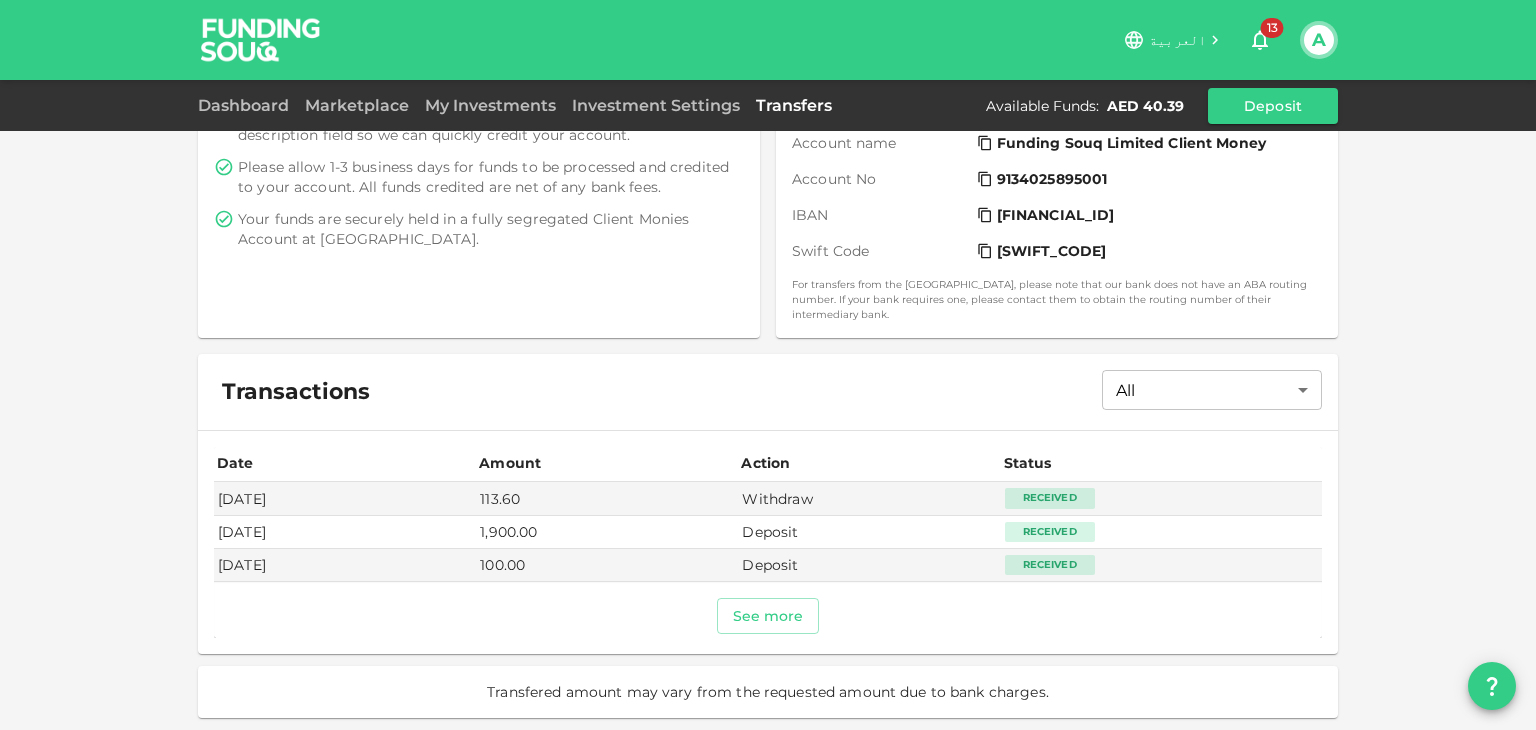 scroll, scrollTop: 0, scrollLeft: 0, axis: both 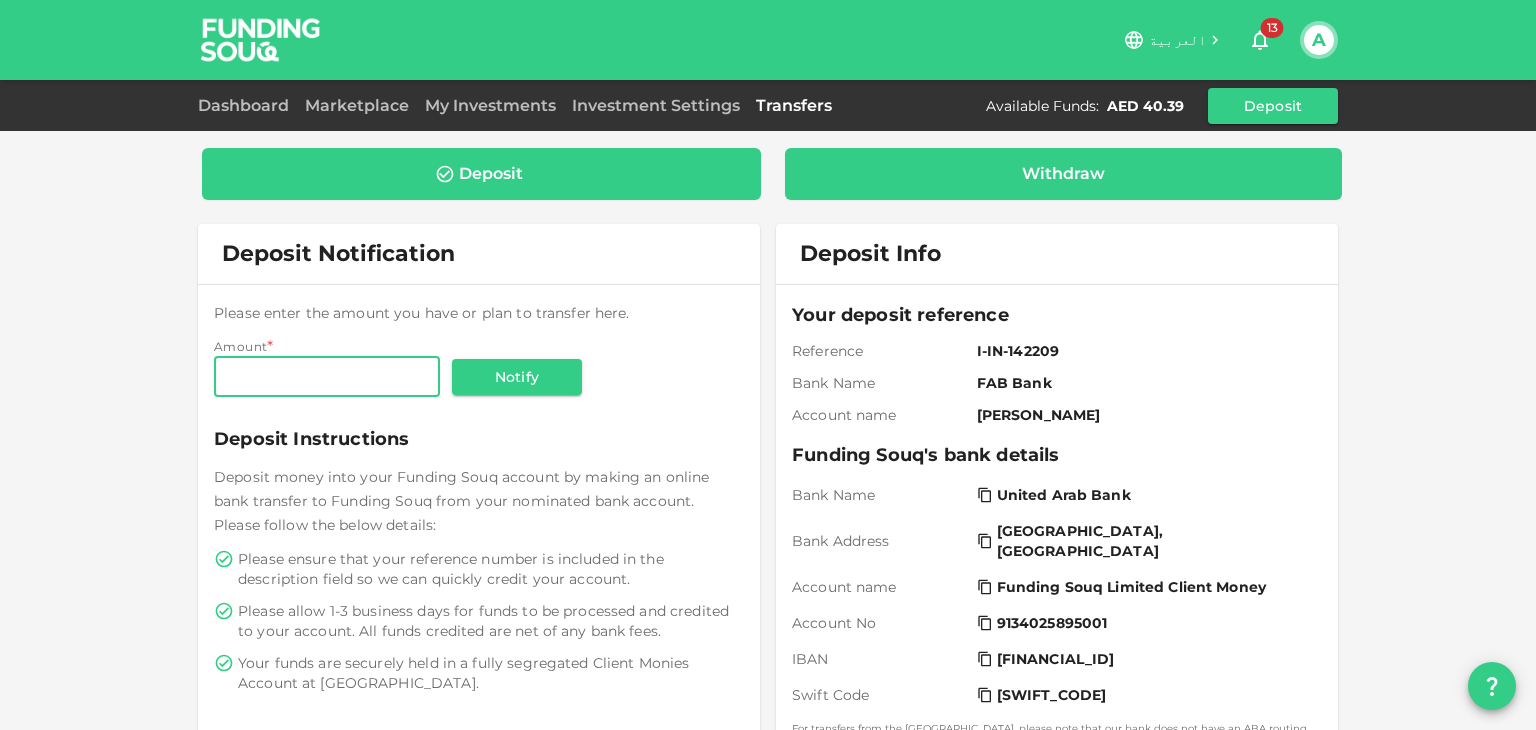 click on "Withdraw" at bounding box center [1064, 174] 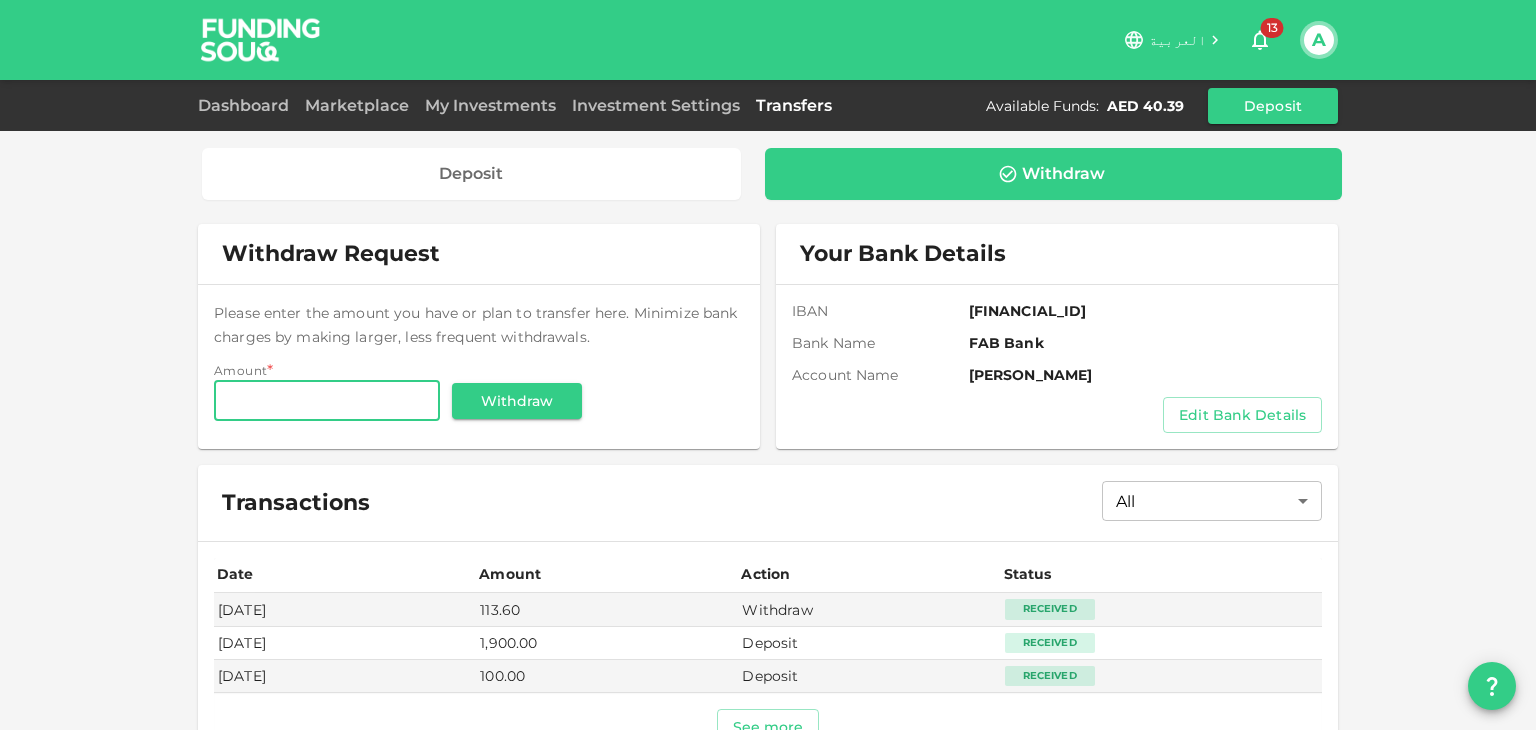 click on "Amount" at bounding box center [327, 401] 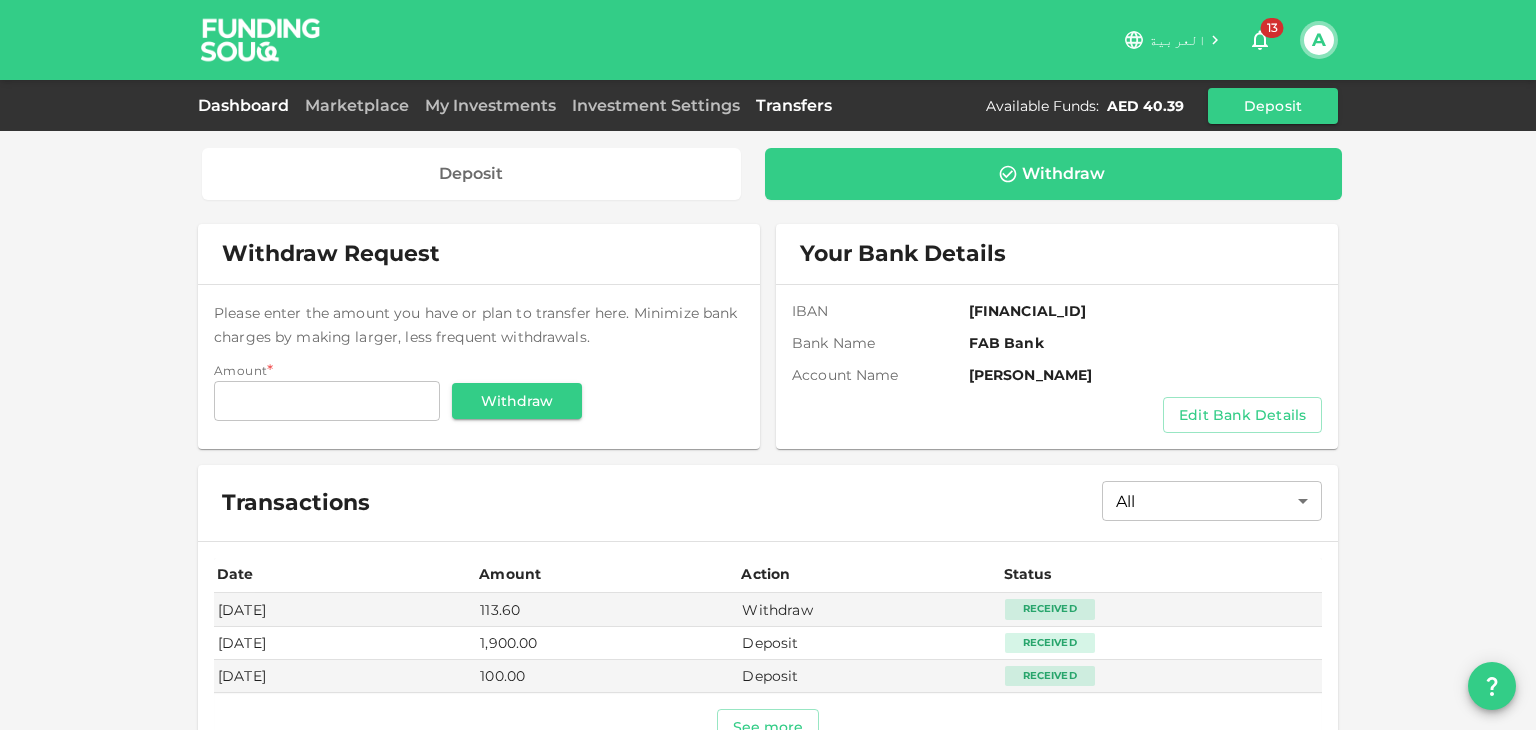 click on "Dashboard" at bounding box center (247, 105) 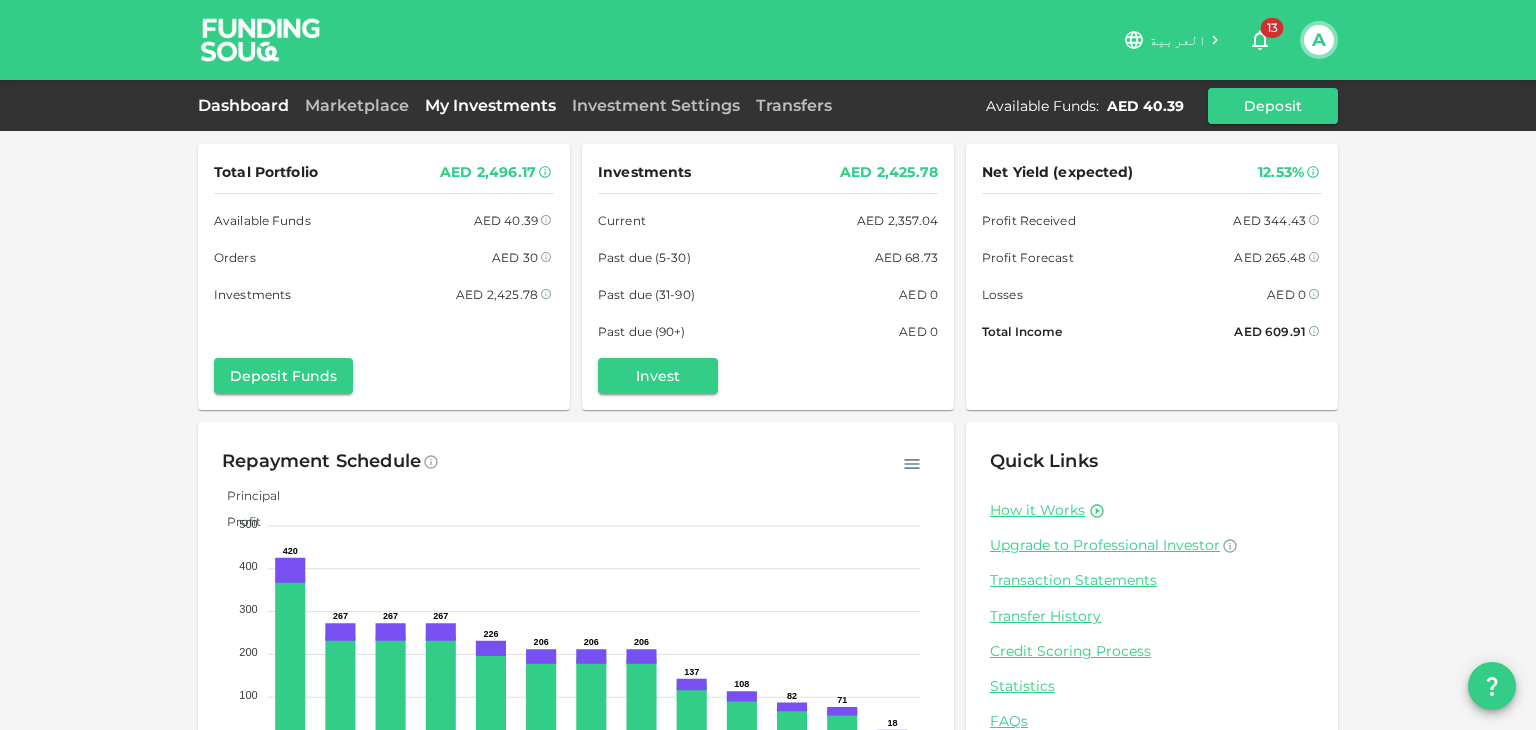 click on "My Investments" at bounding box center [490, 105] 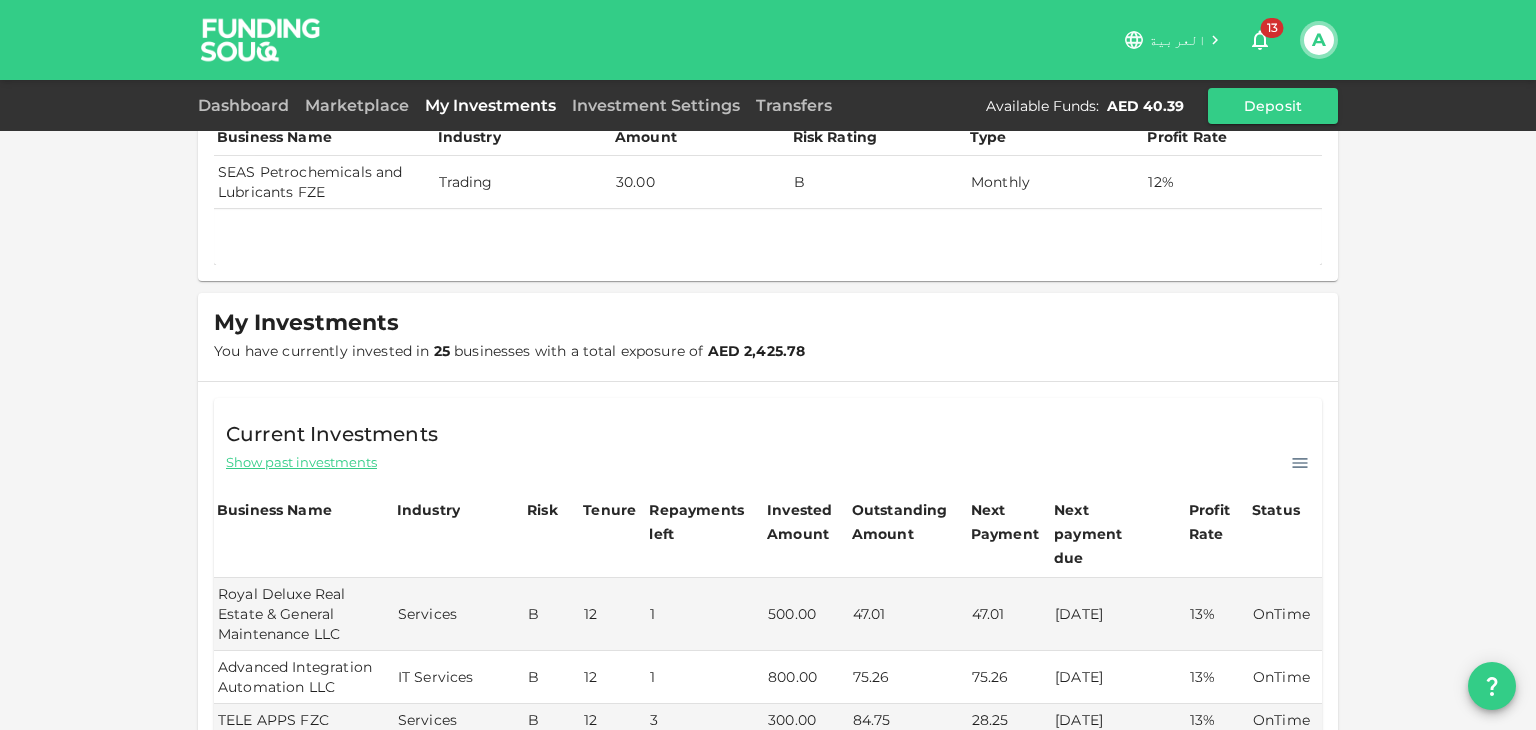 scroll, scrollTop: 0, scrollLeft: 0, axis: both 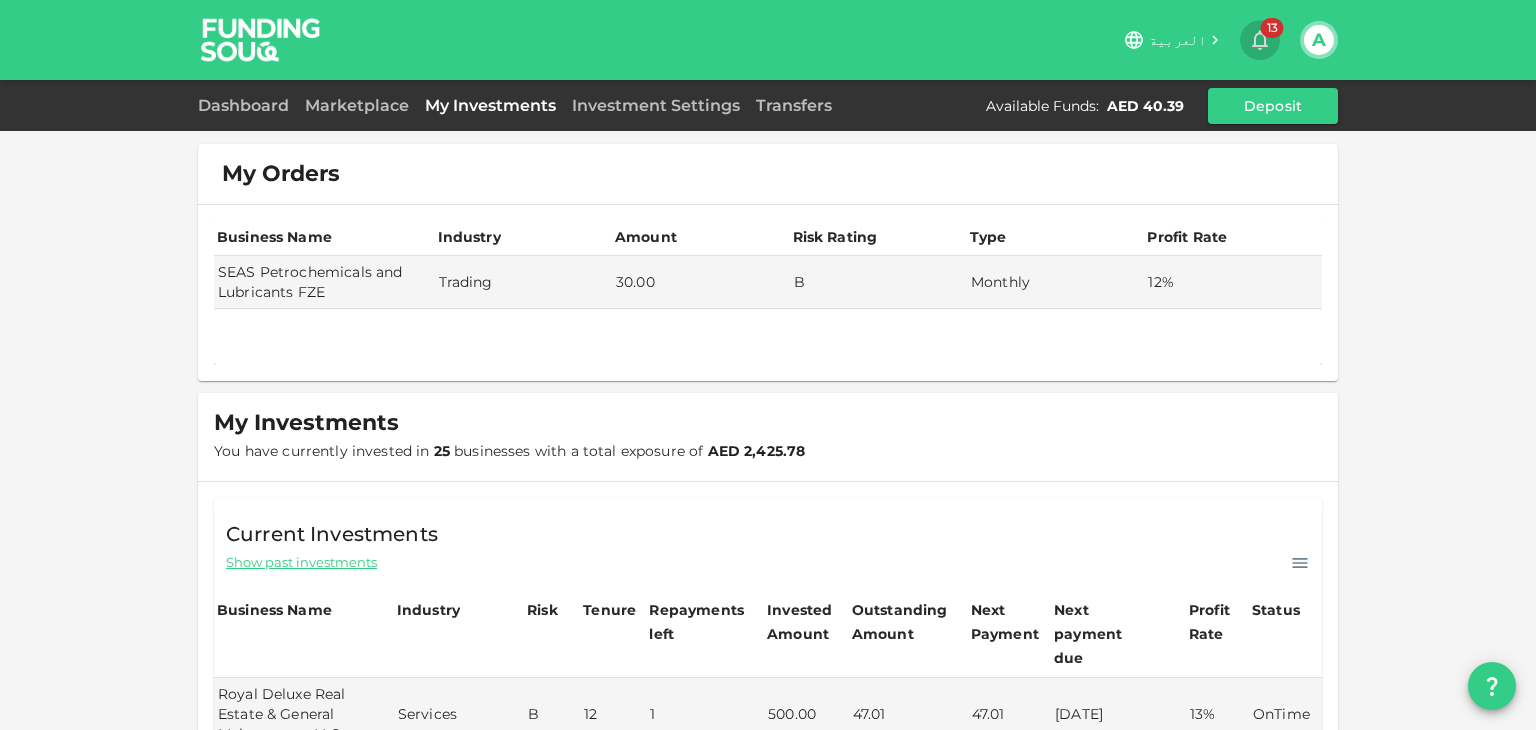 click 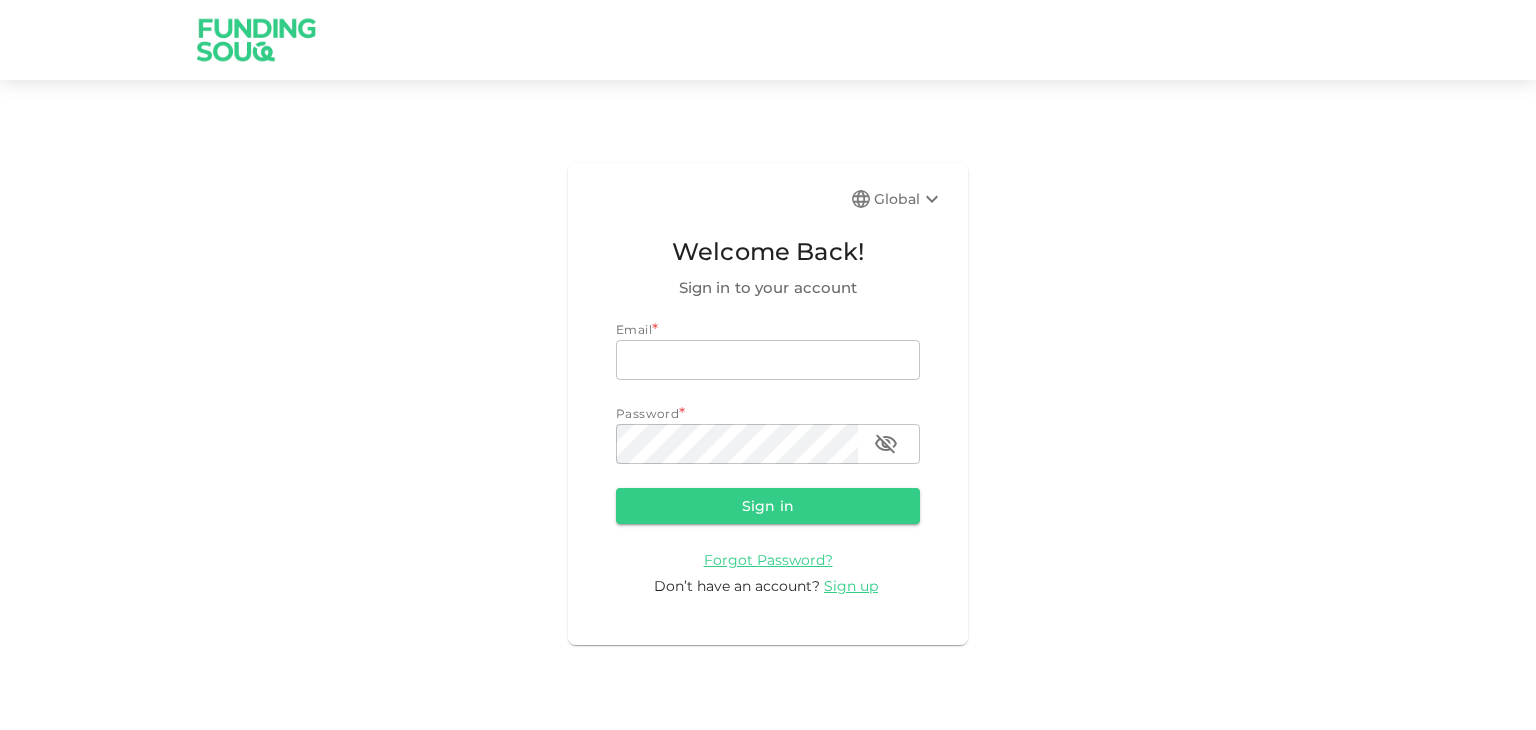 scroll, scrollTop: 0, scrollLeft: 0, axis: both 